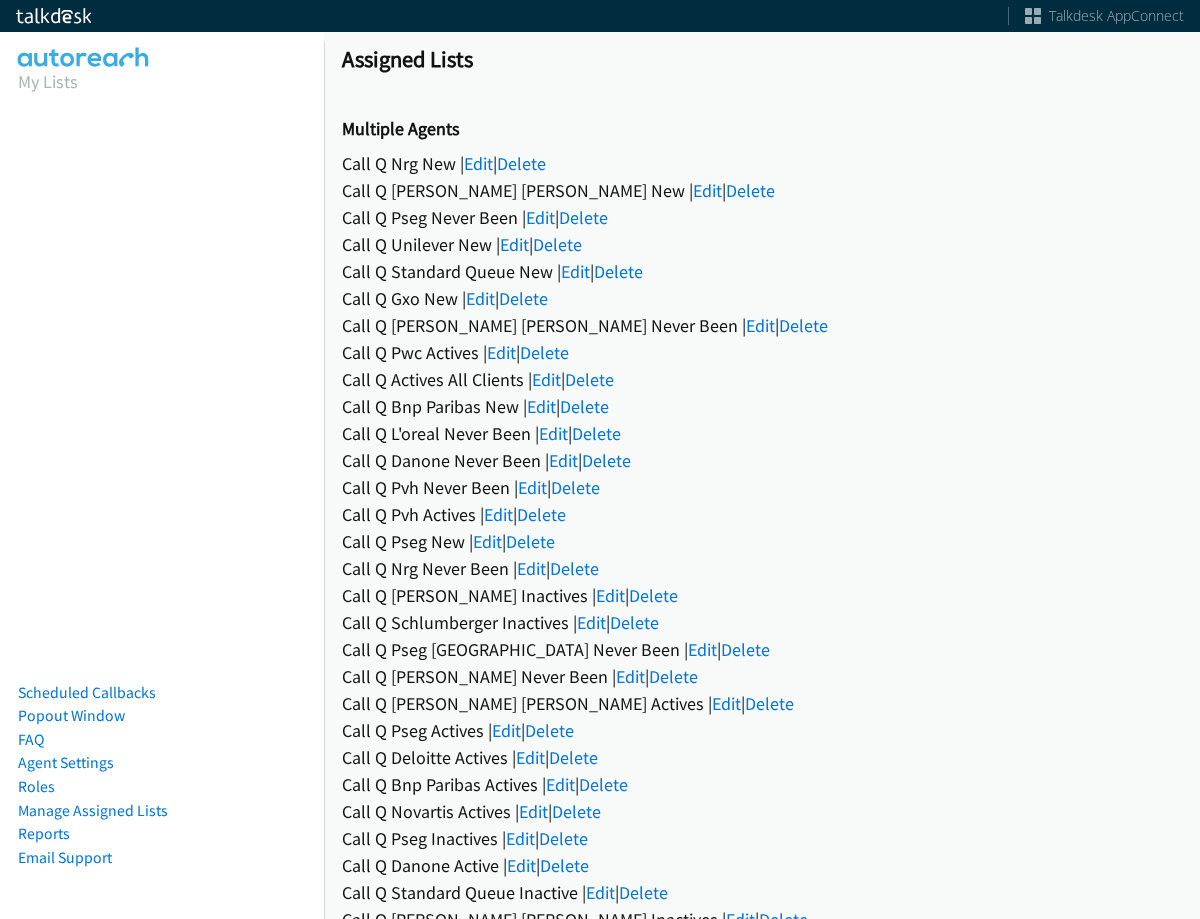 scroll, scrollTop: 0, scrollLeft: 0, axis: both 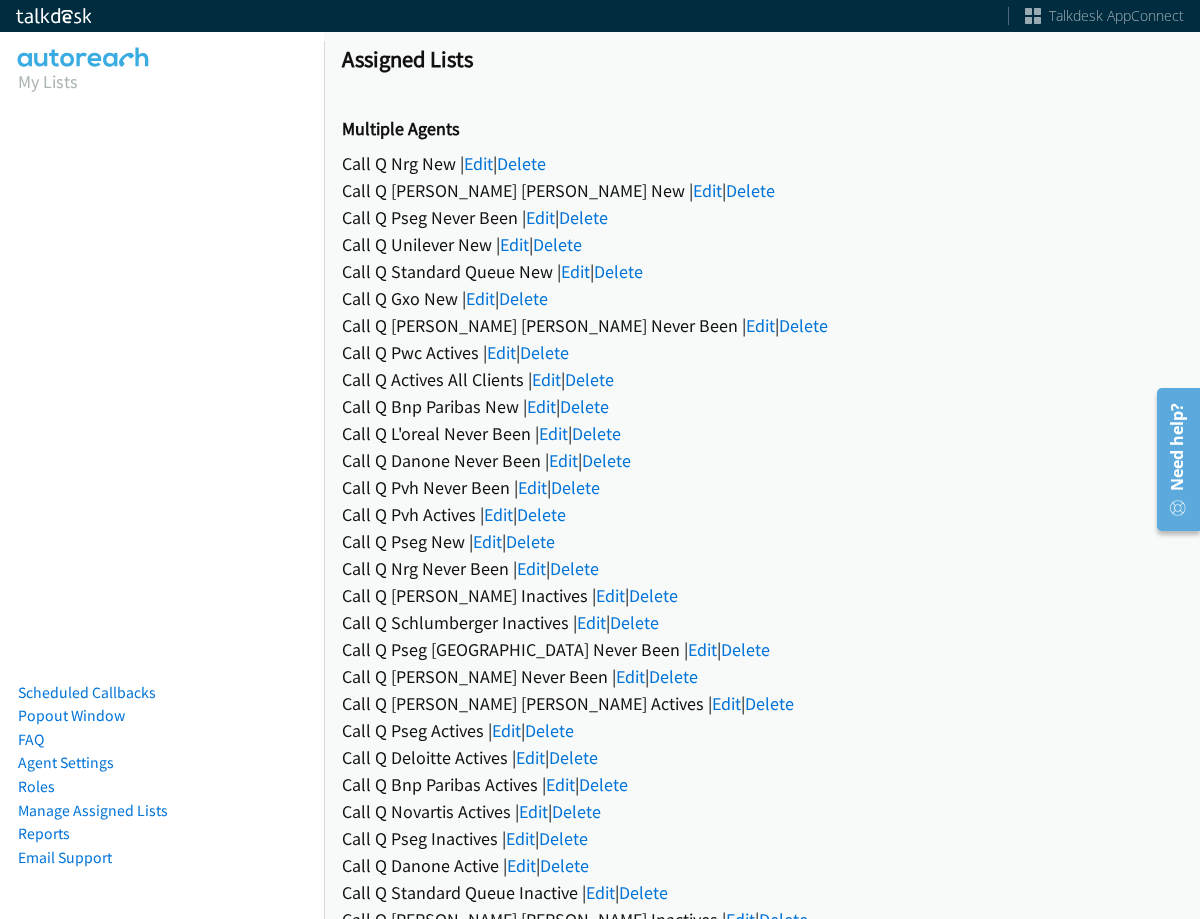 click on "Call Q   Nrg   New |
Edit
|
Delete" at bounding box center [762, 163] 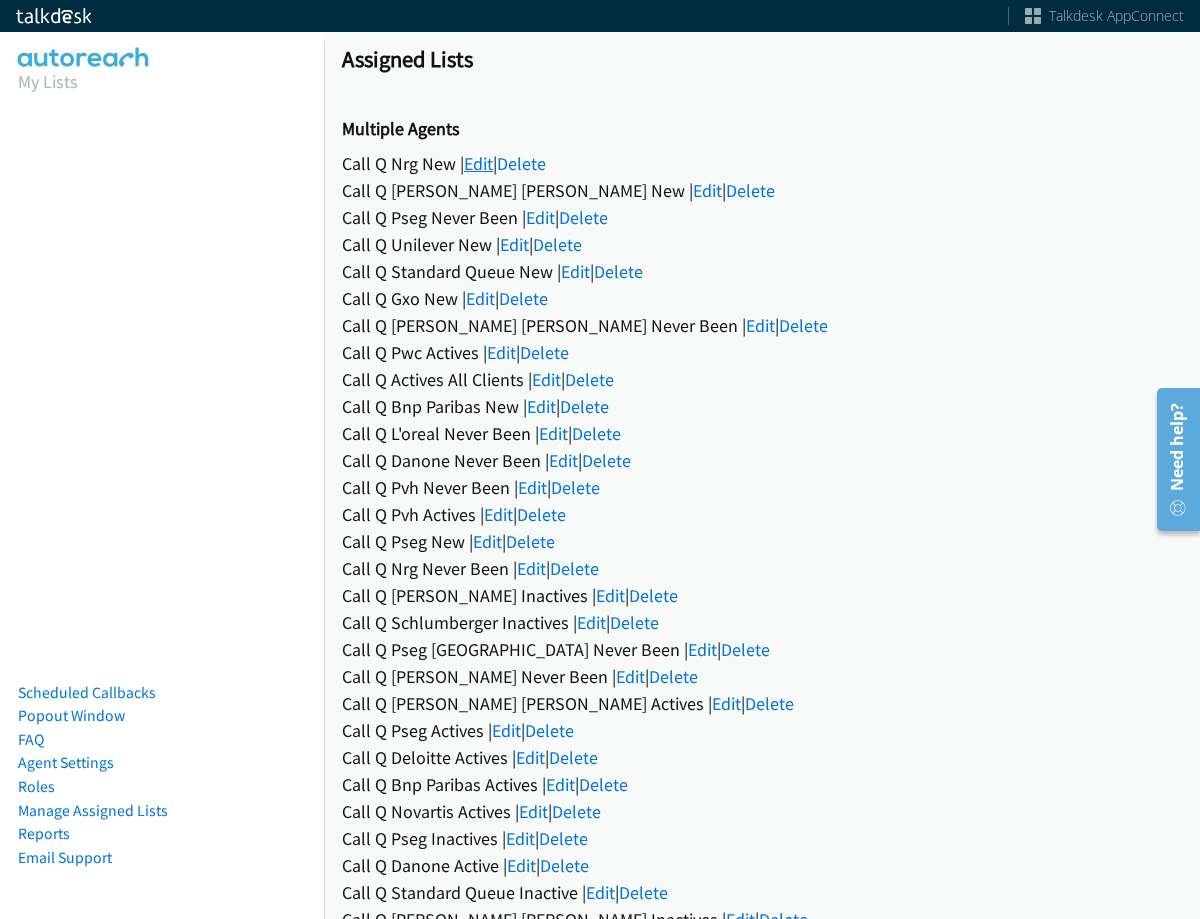click on "Edit" at bounding box center [478, 163] 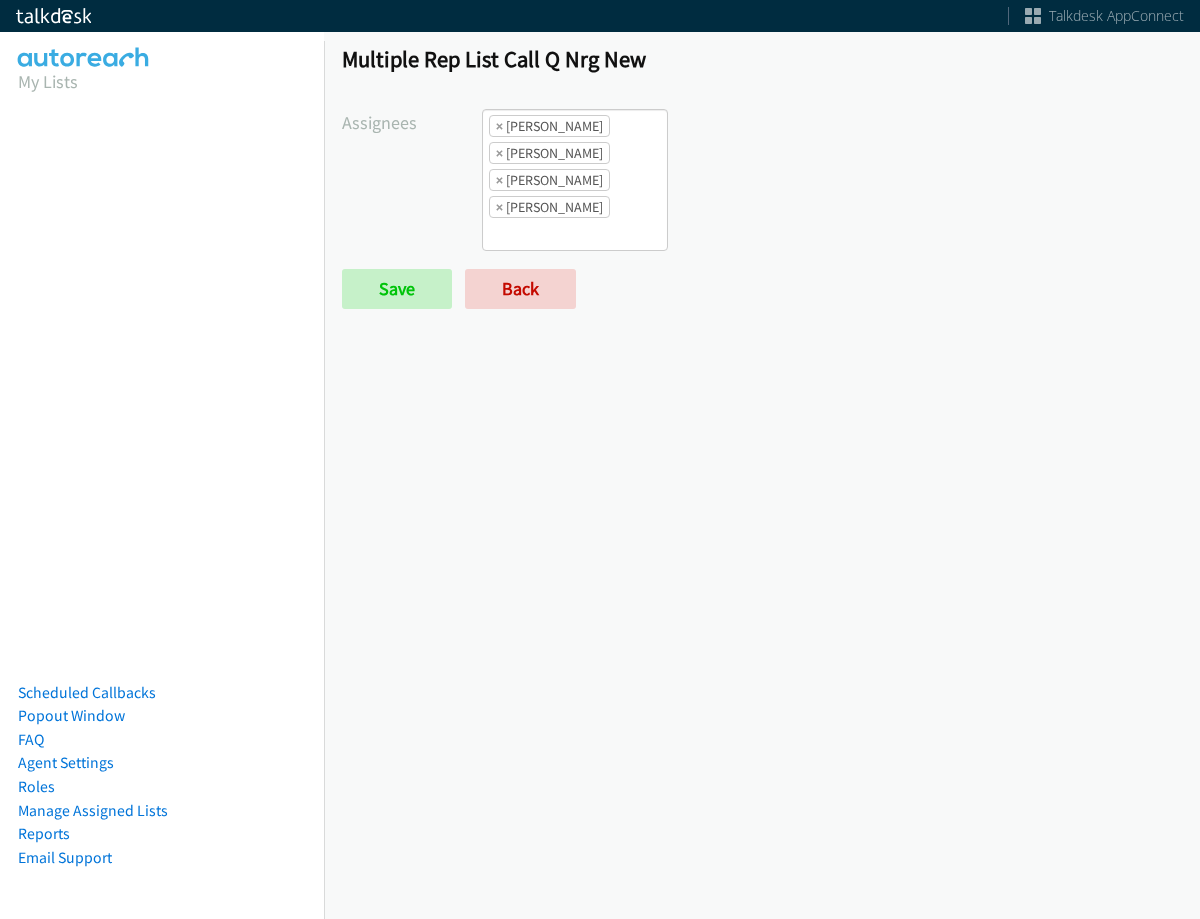 scroll, scrollTop: 0, scrollLeft: 0, axis: both 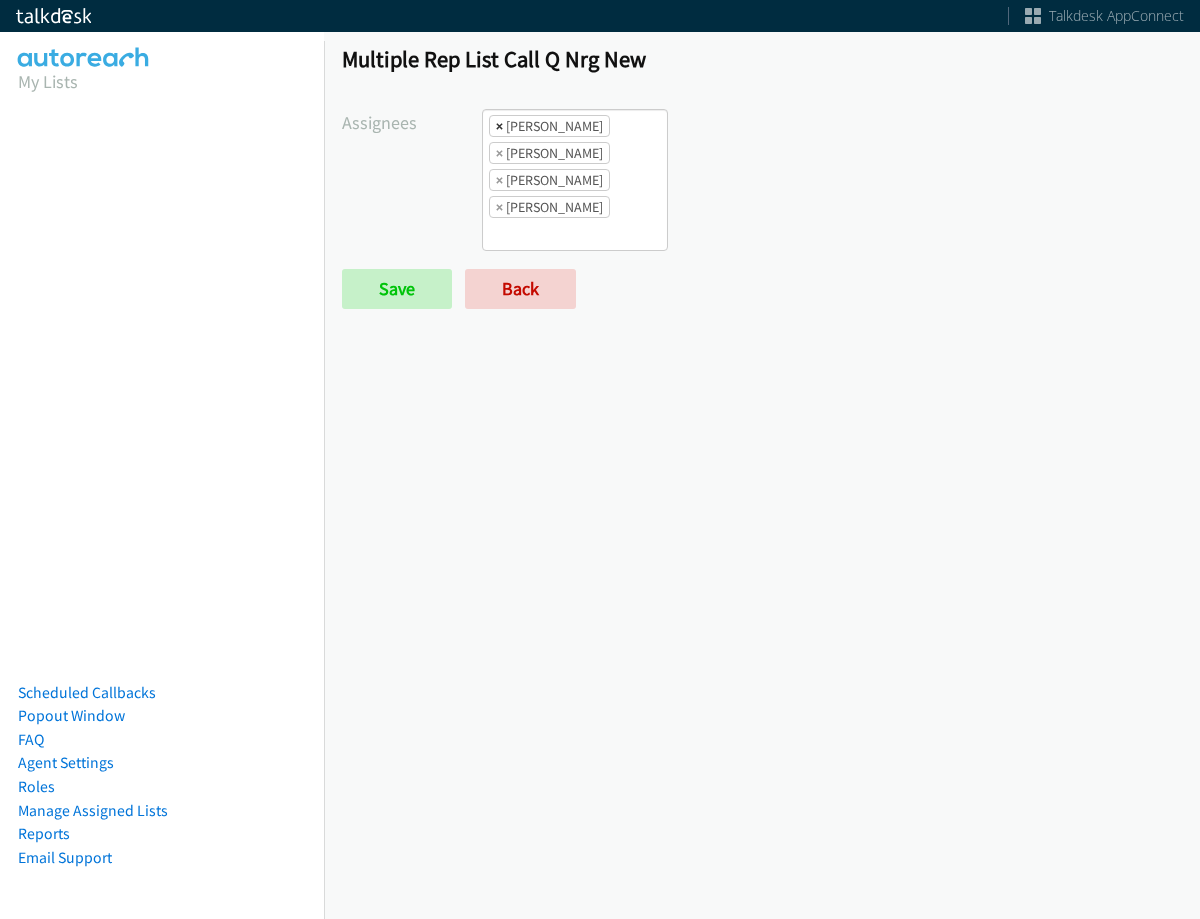 click on "×" at bounding box center (499, 126) 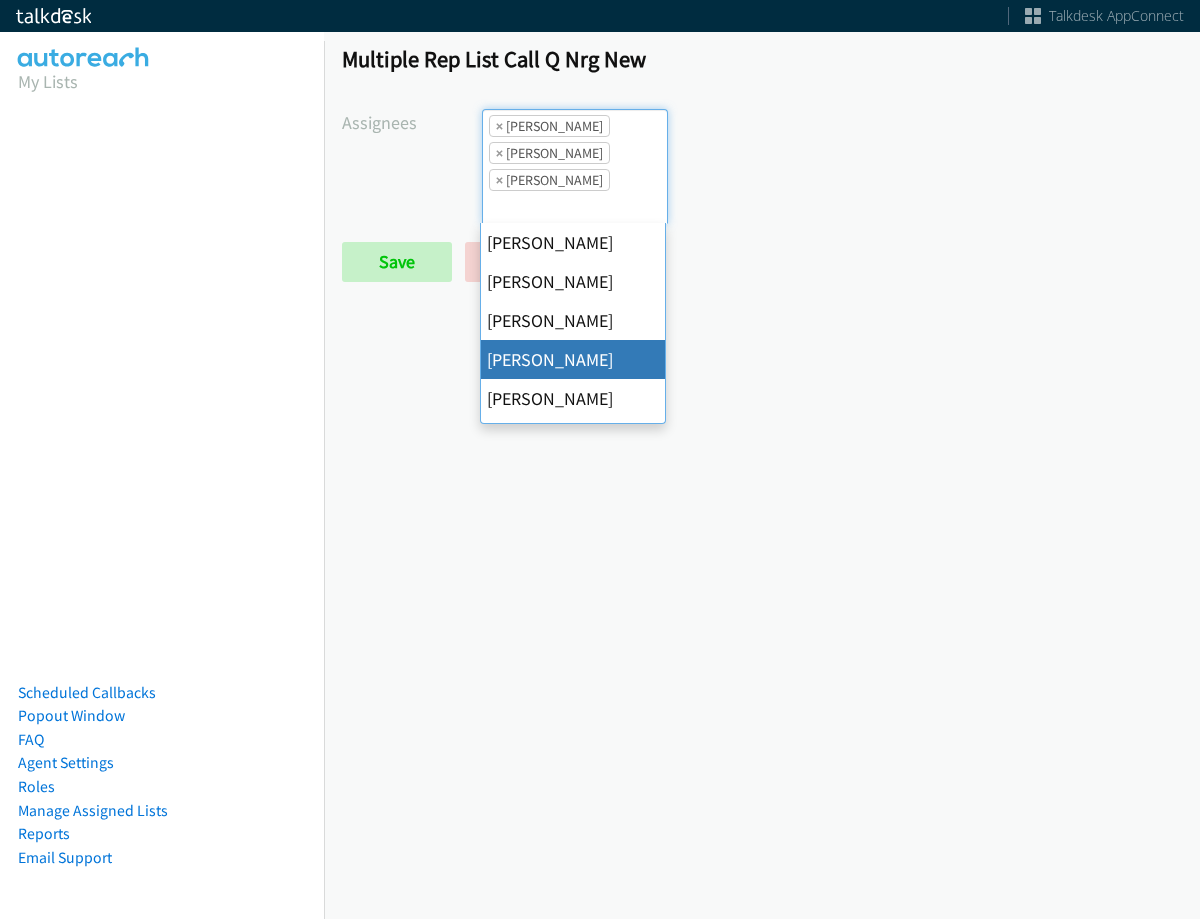 scroll, scrollTop: 48, scrollLeft: 0, axis: vertical 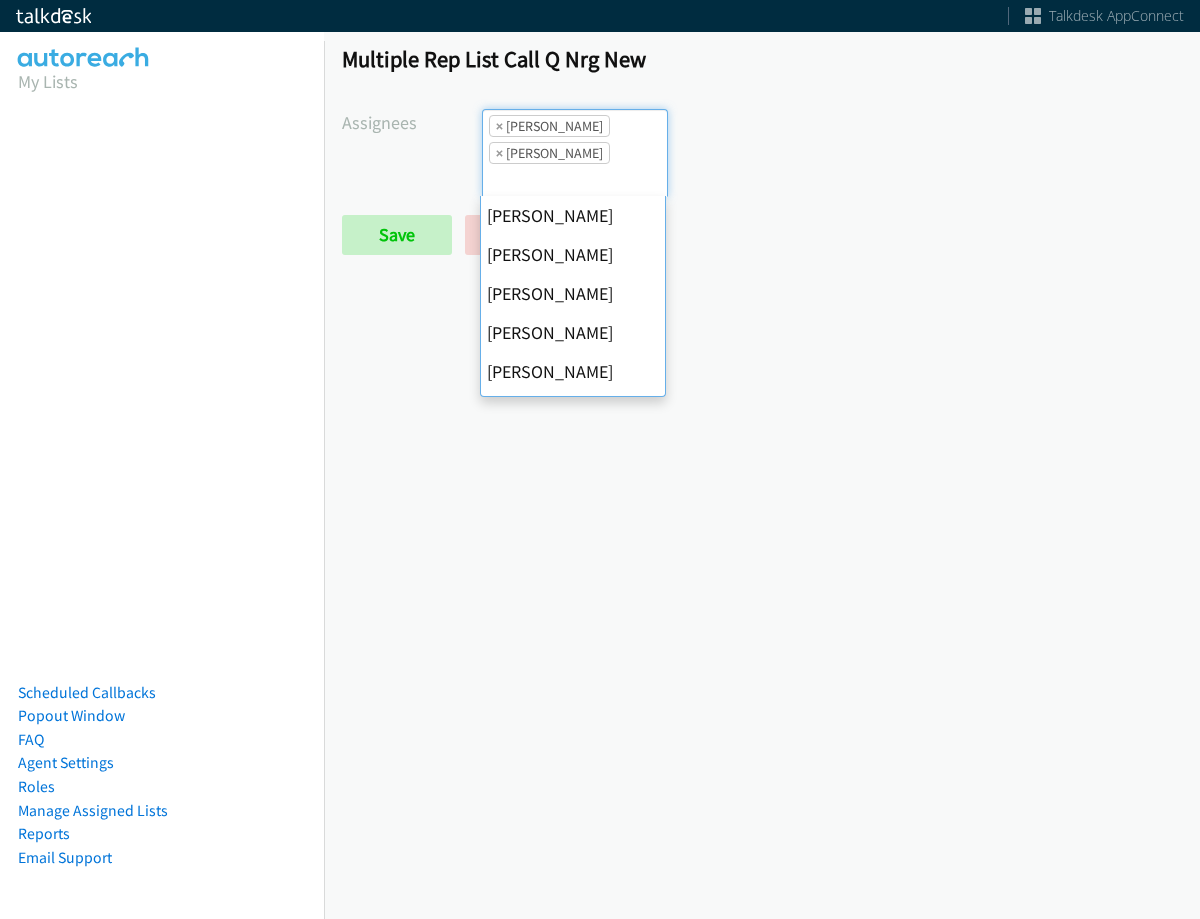 click on "×" at bounding box center [499, 126] 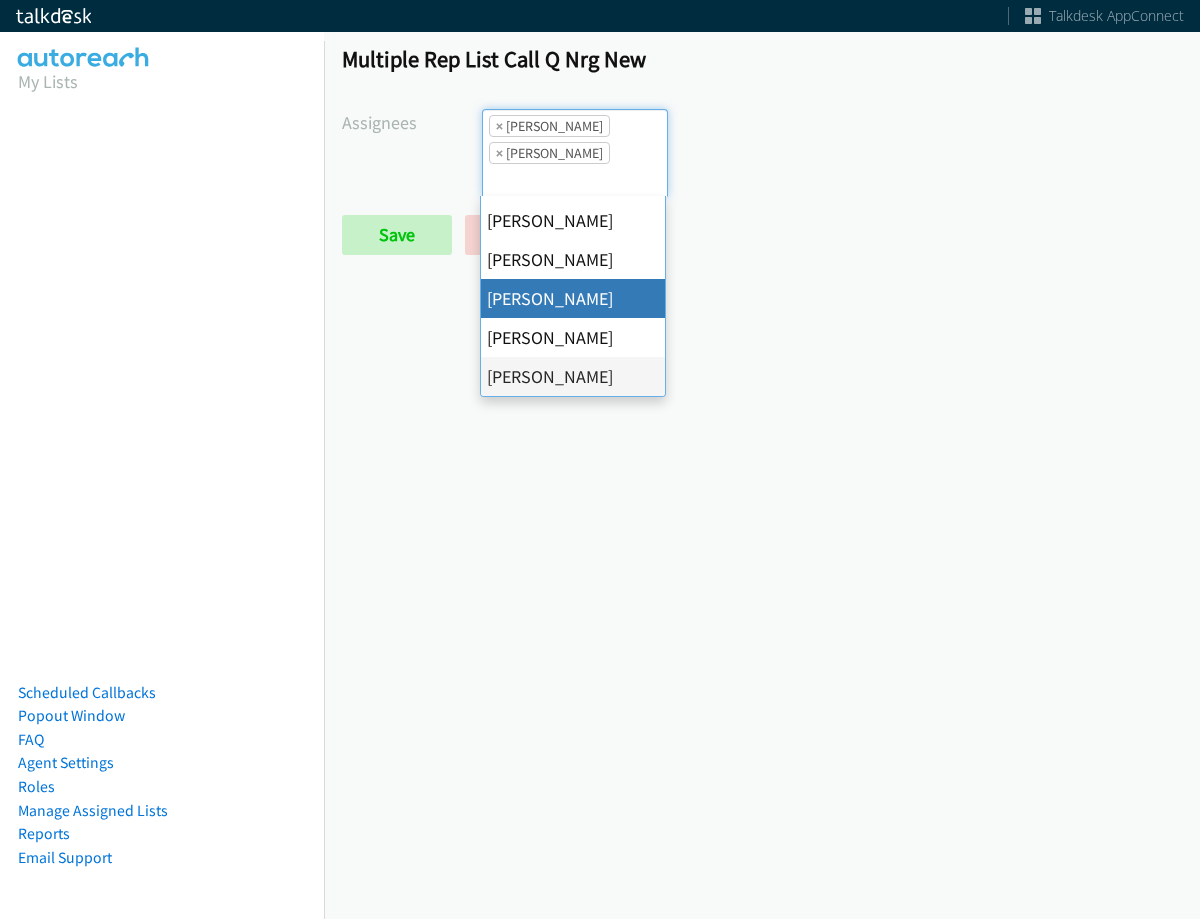 select 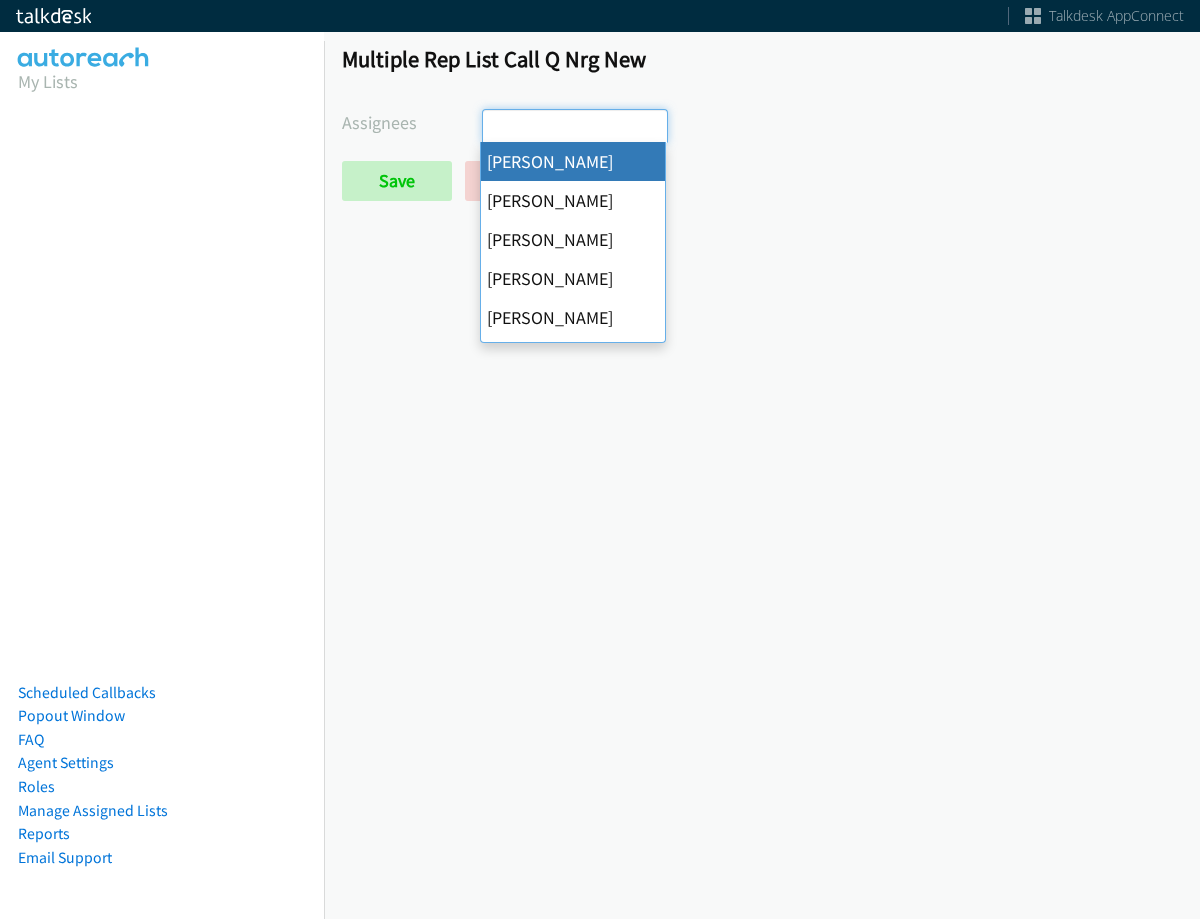 click at bounding box center (518, 126) 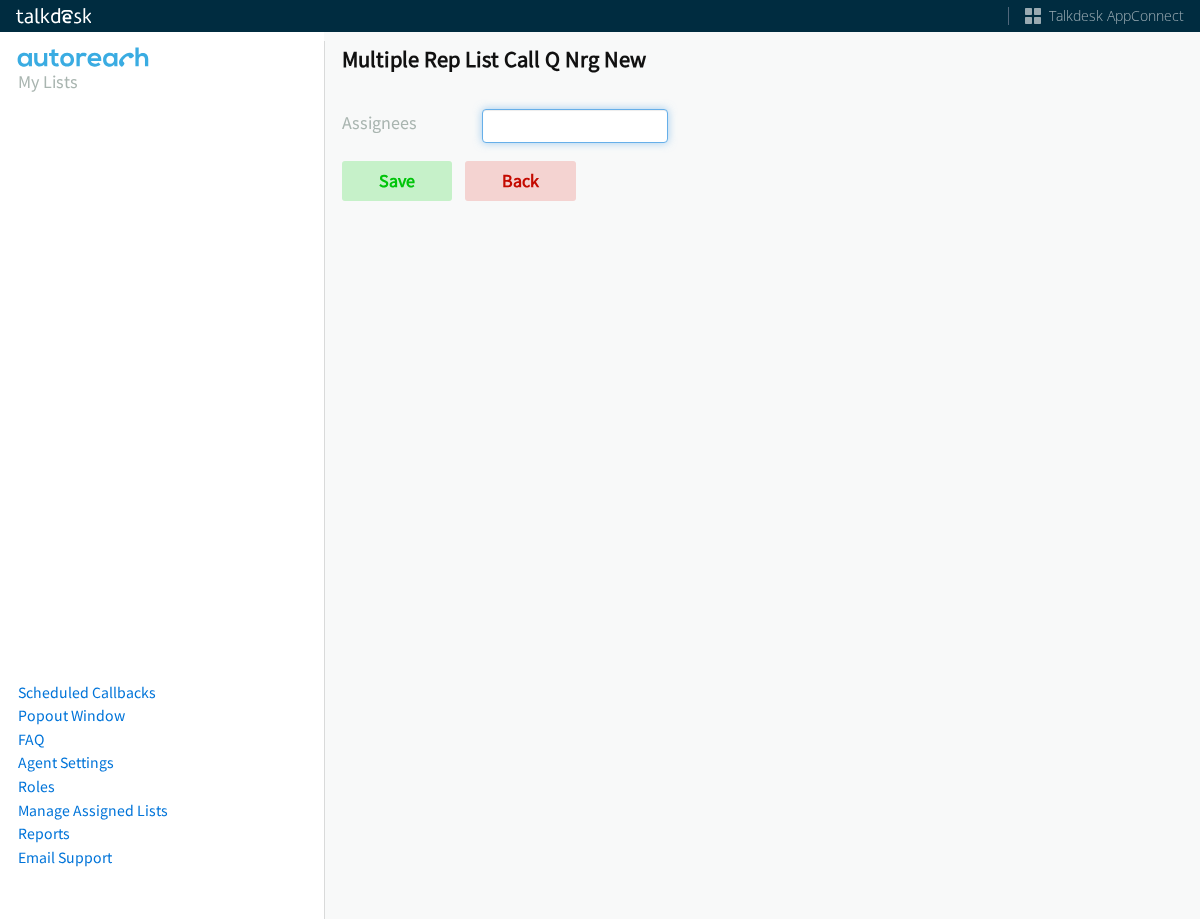click on "Multiple Rep List   Call Q   Nrg   New
Assignees
Abigail Odhiambo
Alana Ruiz
Ariel Thompson
Cathy Shahan
Charles Ross
Daquaya Johnson
Ian
Jada Caton
James Robertson
Jasmin Martinez
Jordan Stehlik
Michael Mallh
Rodnika Murphy
Tatiana Medina
Trevonna Lancaster
Save
Back" at bounding box center [762, 132] 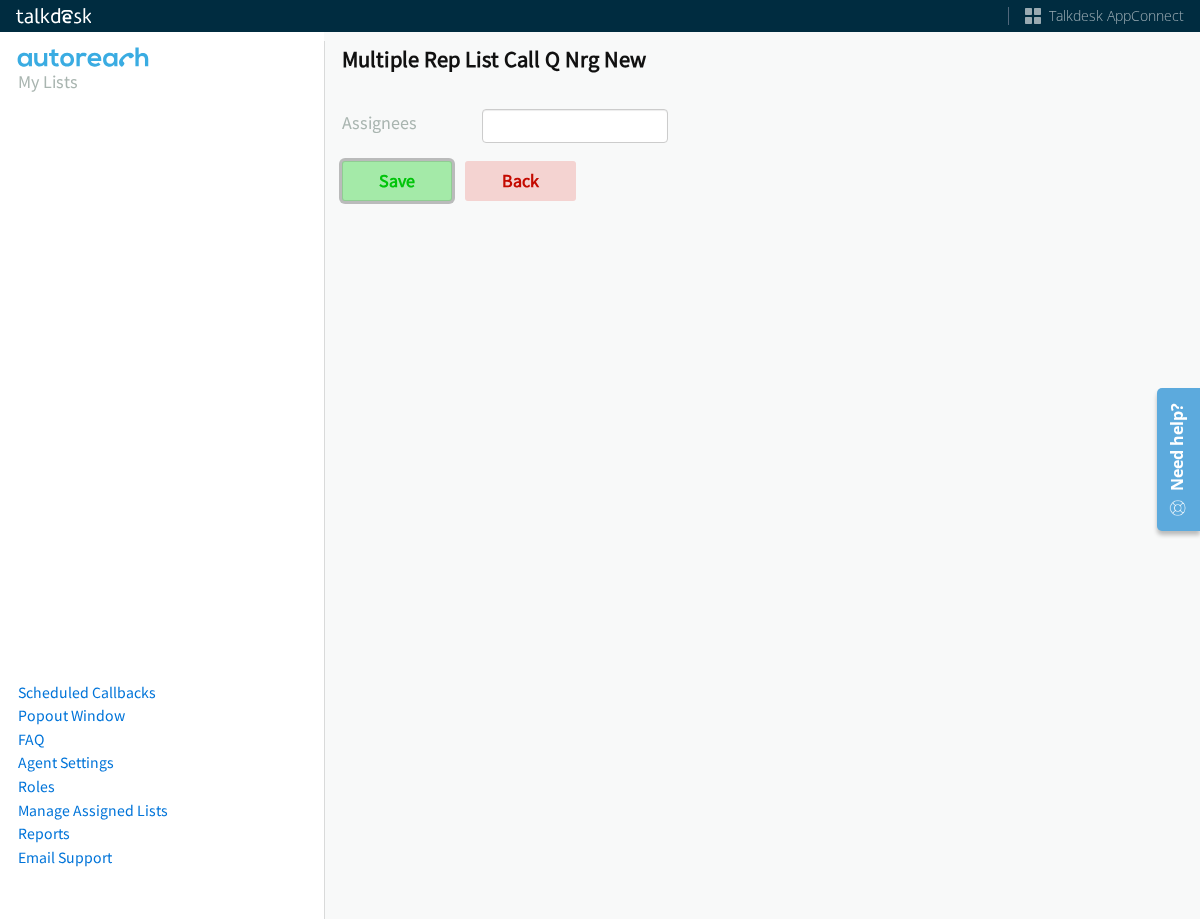 click on "Save" at bounding box center [397, 181] 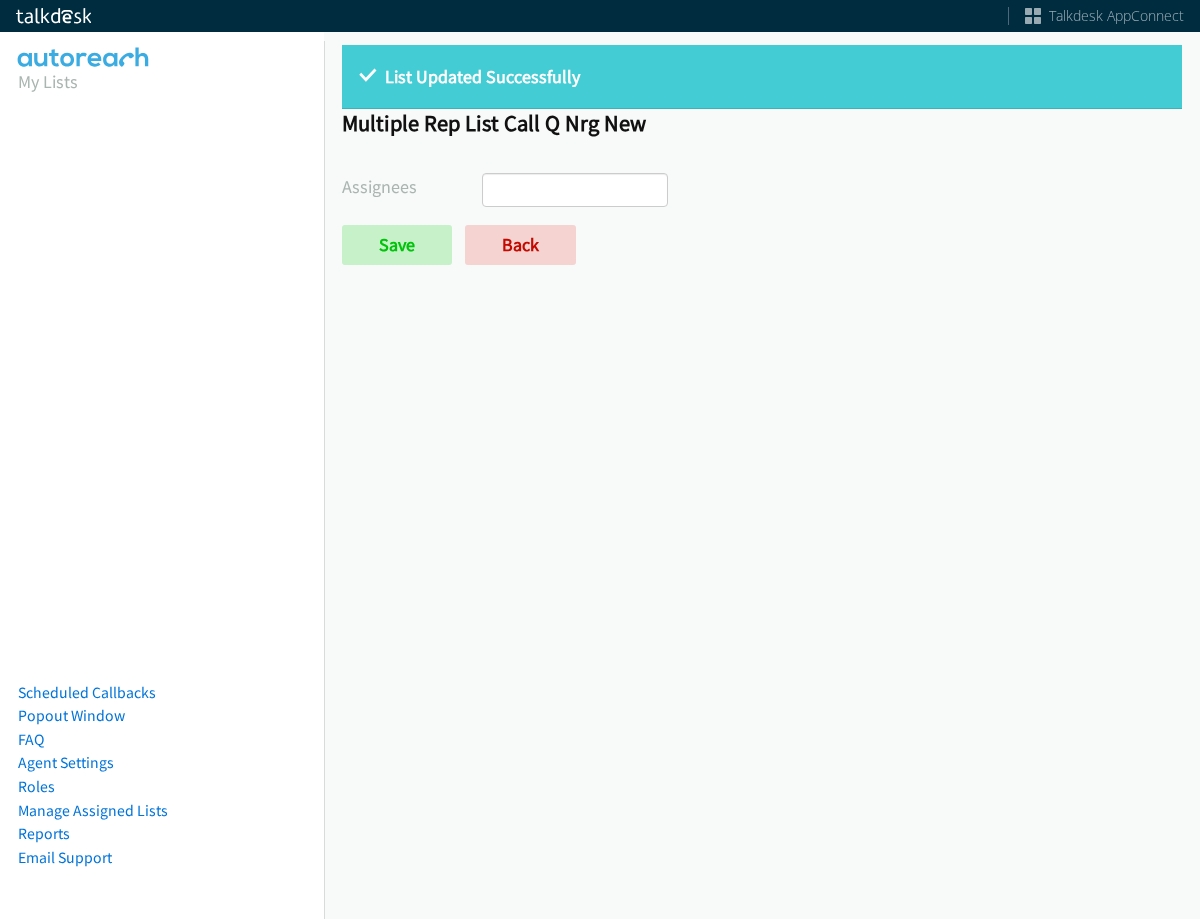 select 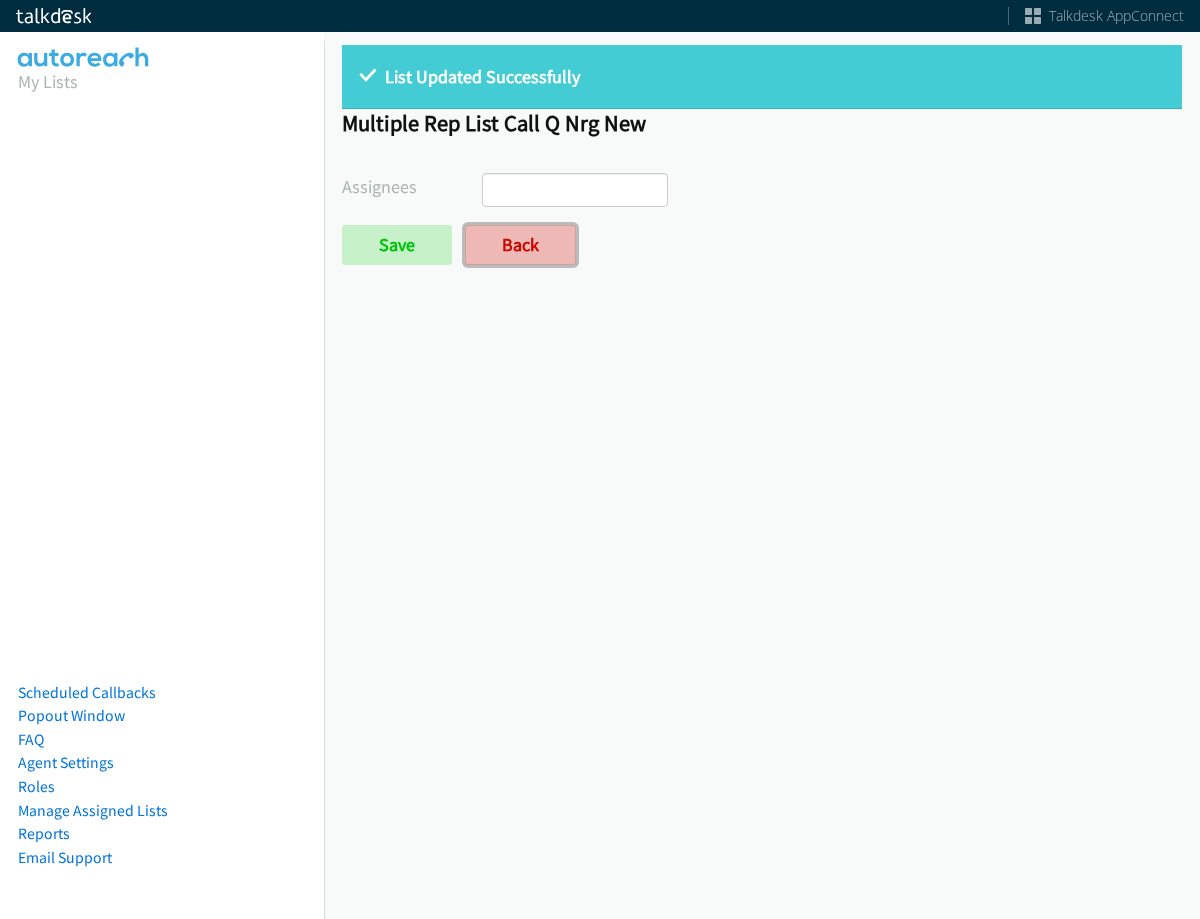 click on "Back" at bounding box center (520, 245) 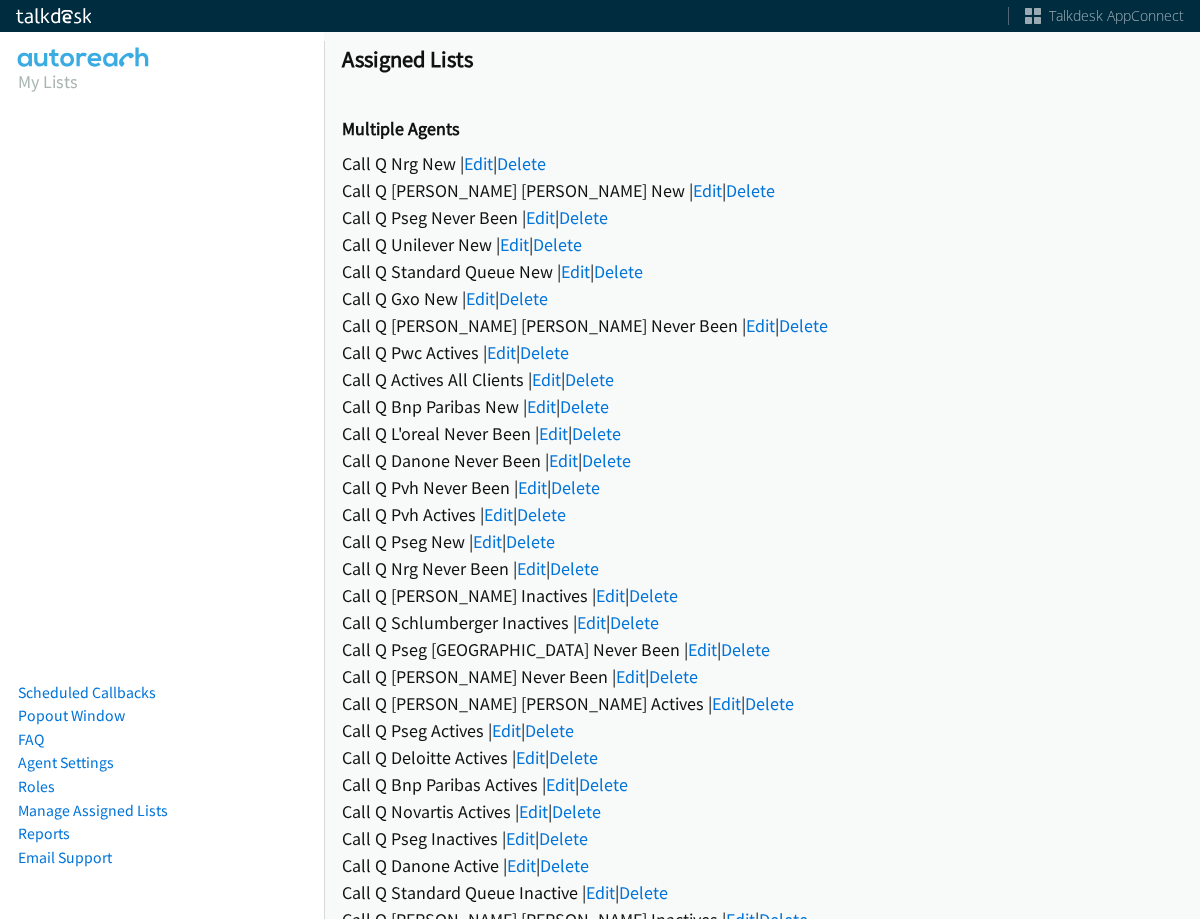 scroll, scrollTop: 0, scrollLeft: 0, axis: both 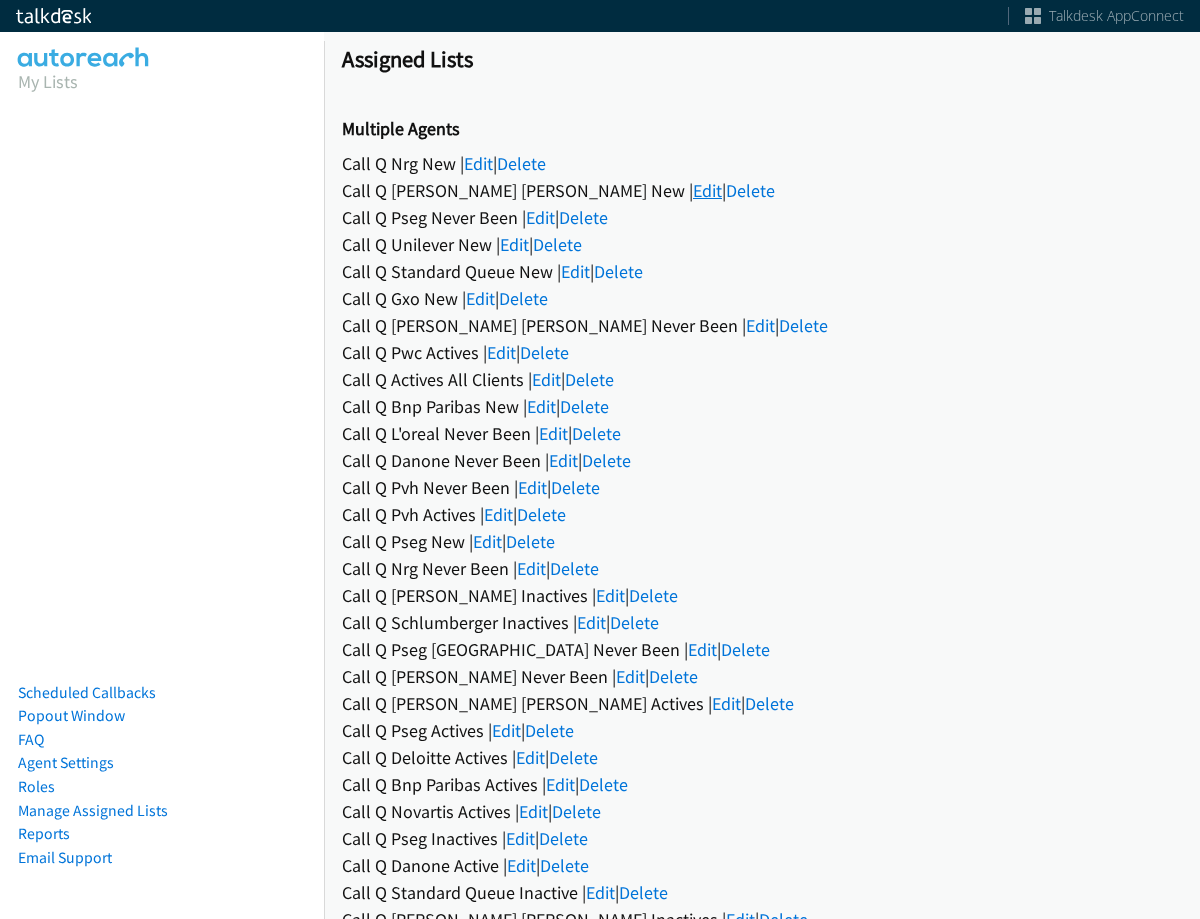 click on "Edit" at bounding box center (707, 190) 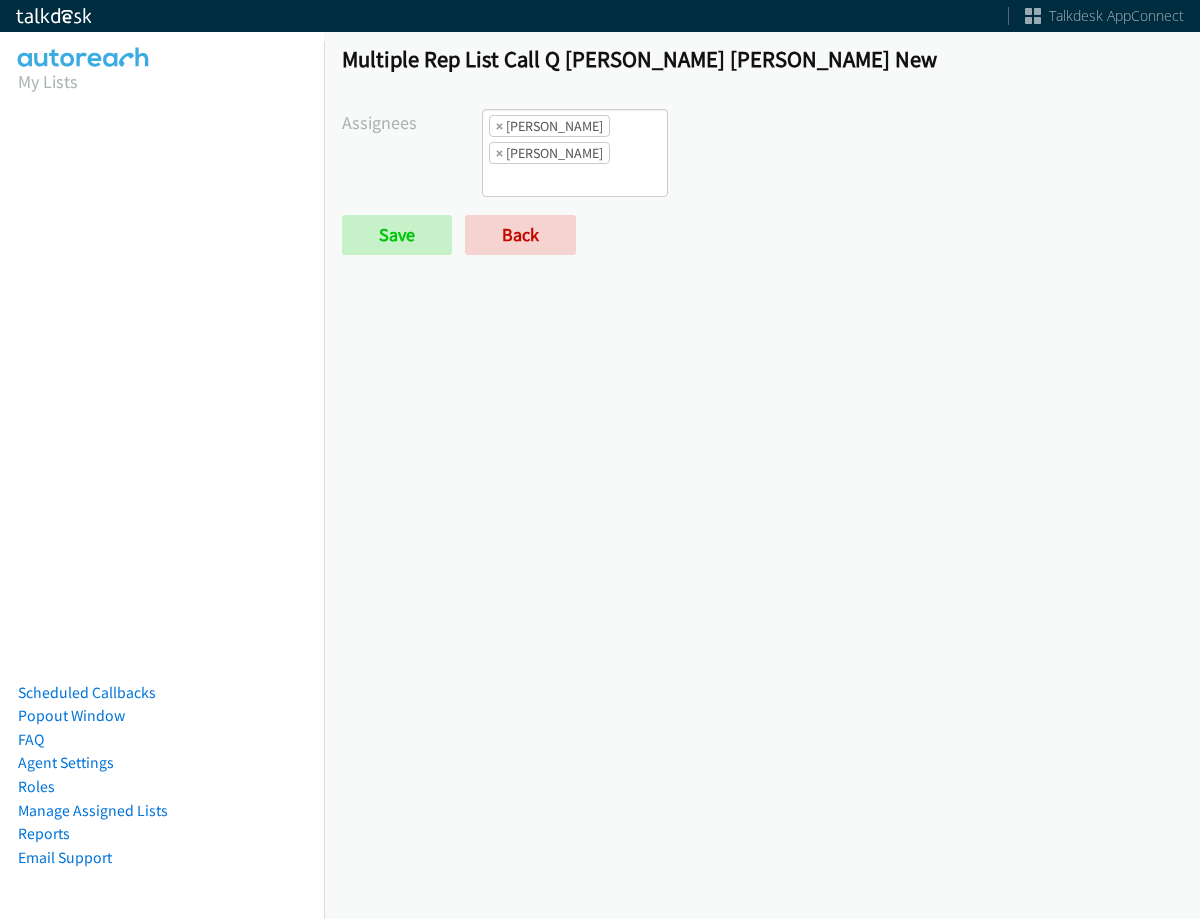 scroll, scrollTop: 0, scrollLeft: 0, axis: both 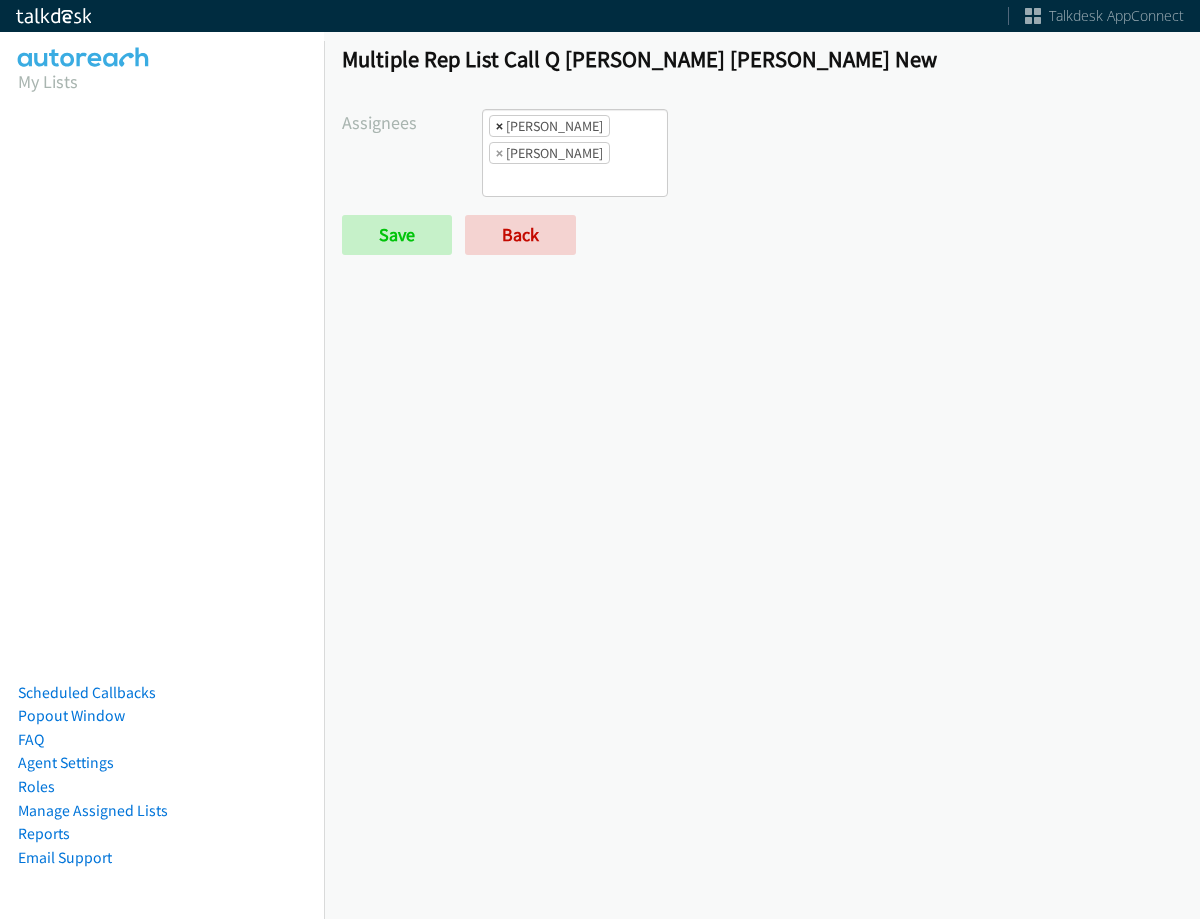 click on "×" at bounding box center (499, 126) 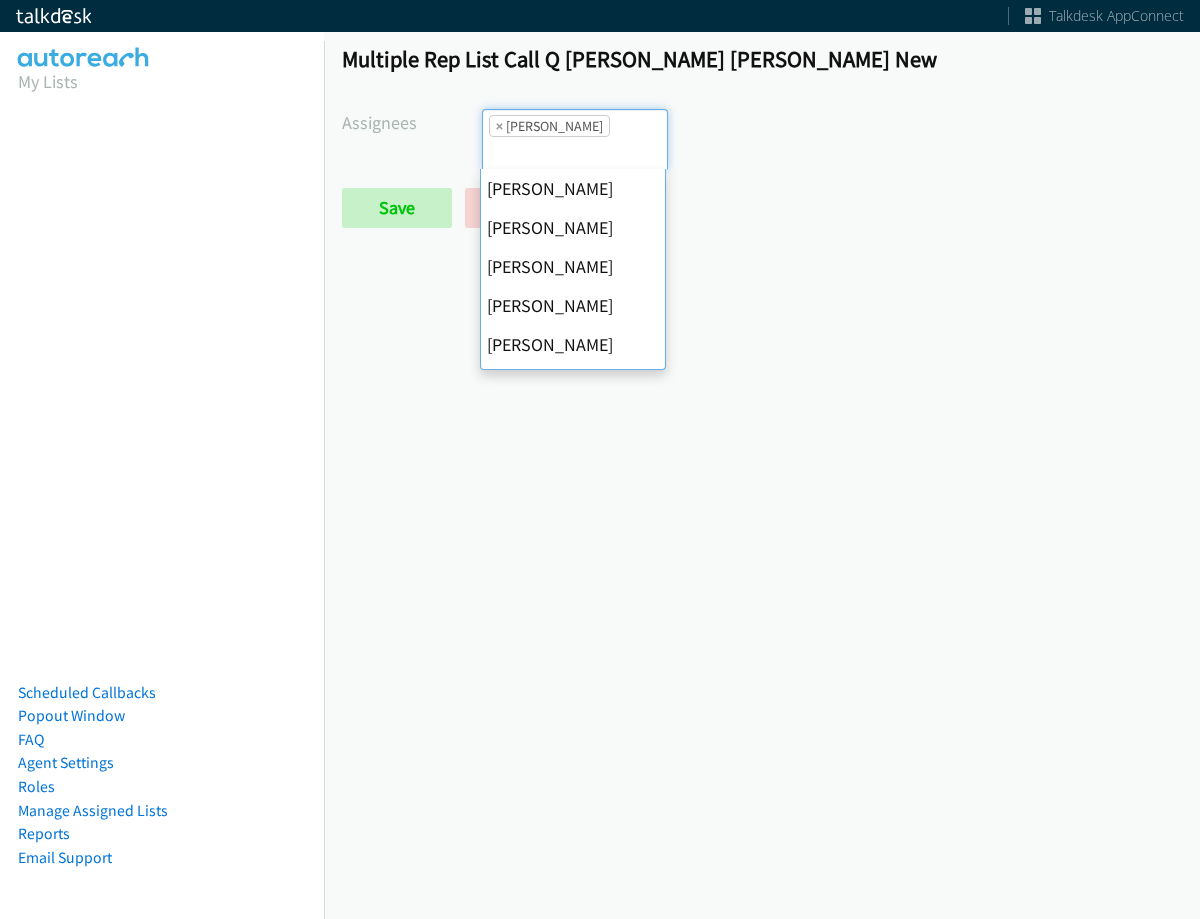 scroll, scrollTop: 385, scrollLeft: 0, axis: vertical 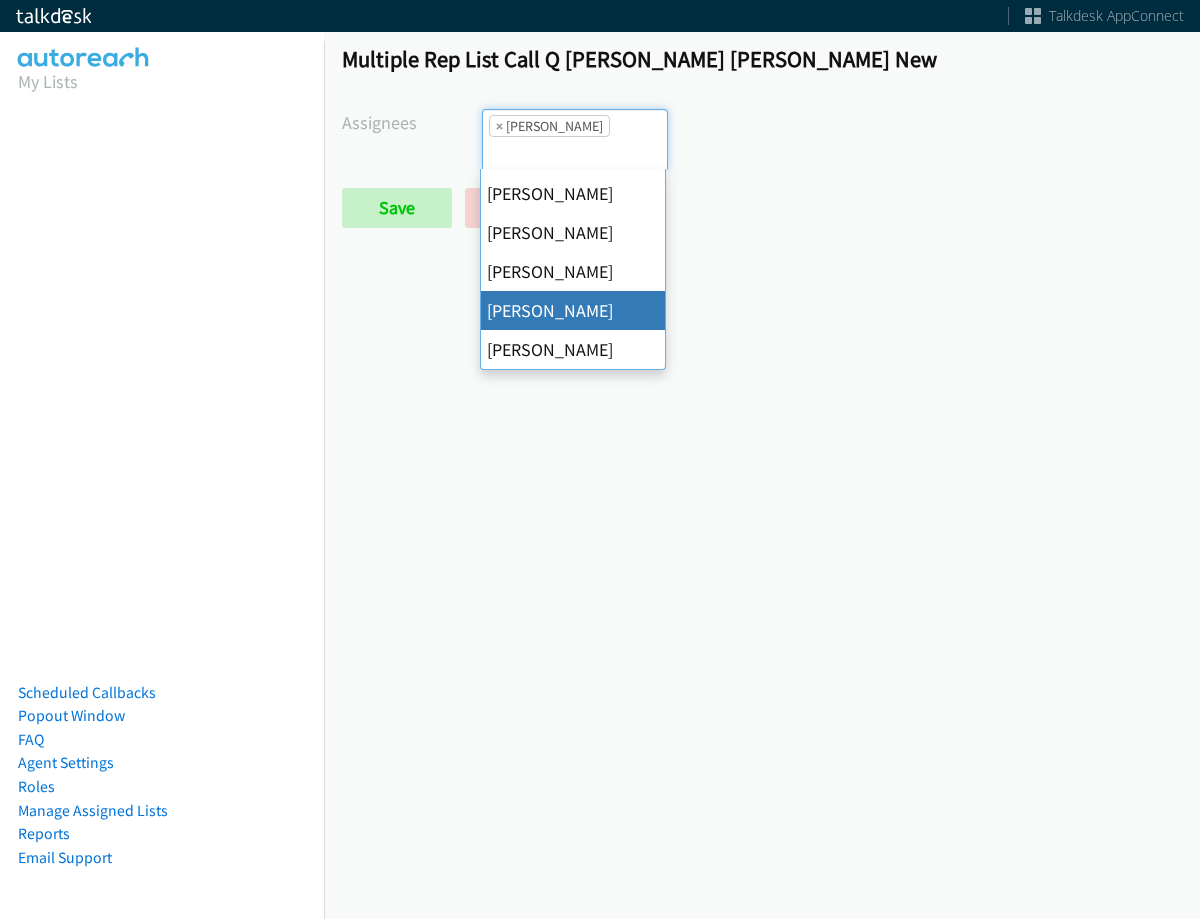 click on "×" at bounding box center [499, 126] 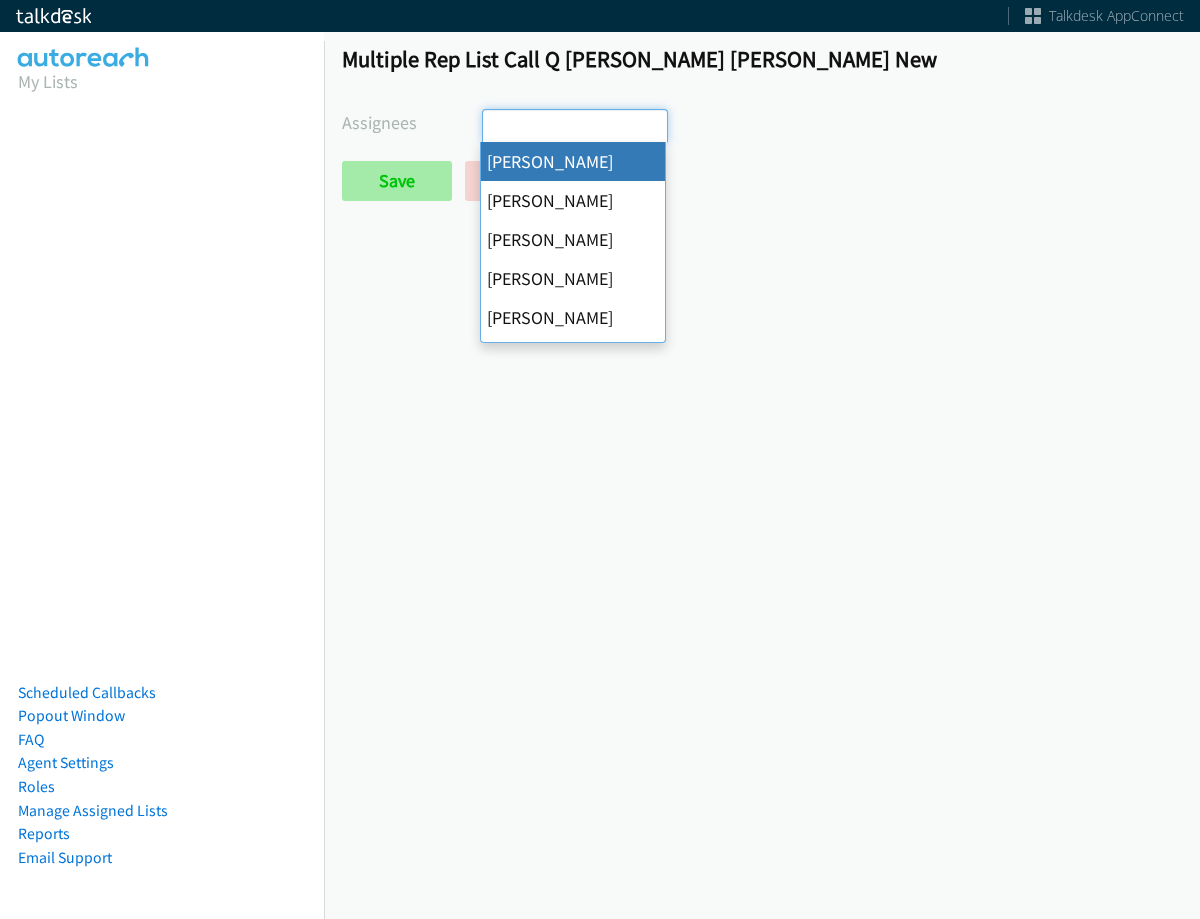 scroll, scrollTop: 0, scrollLeft: 0, axis: both 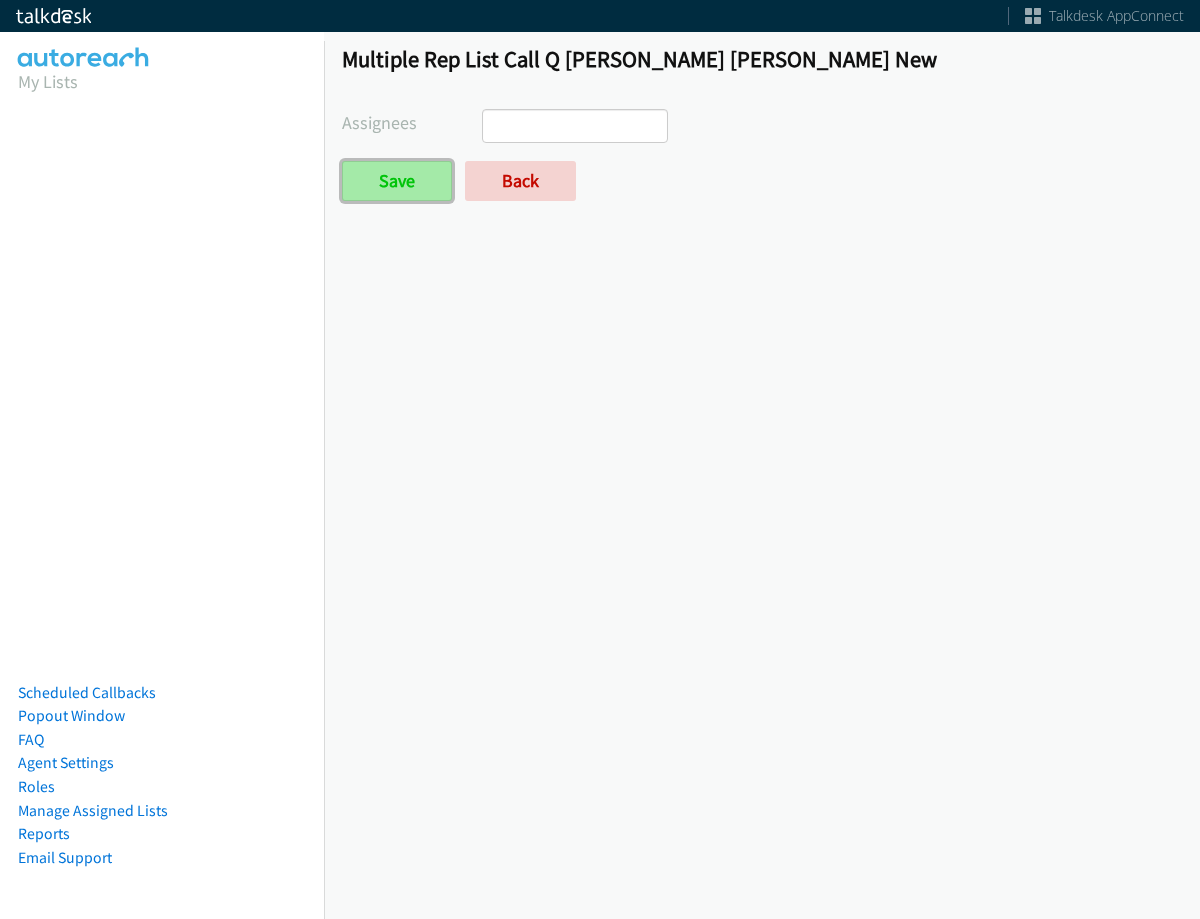 click on "Save" at bounding box center [397, 181] 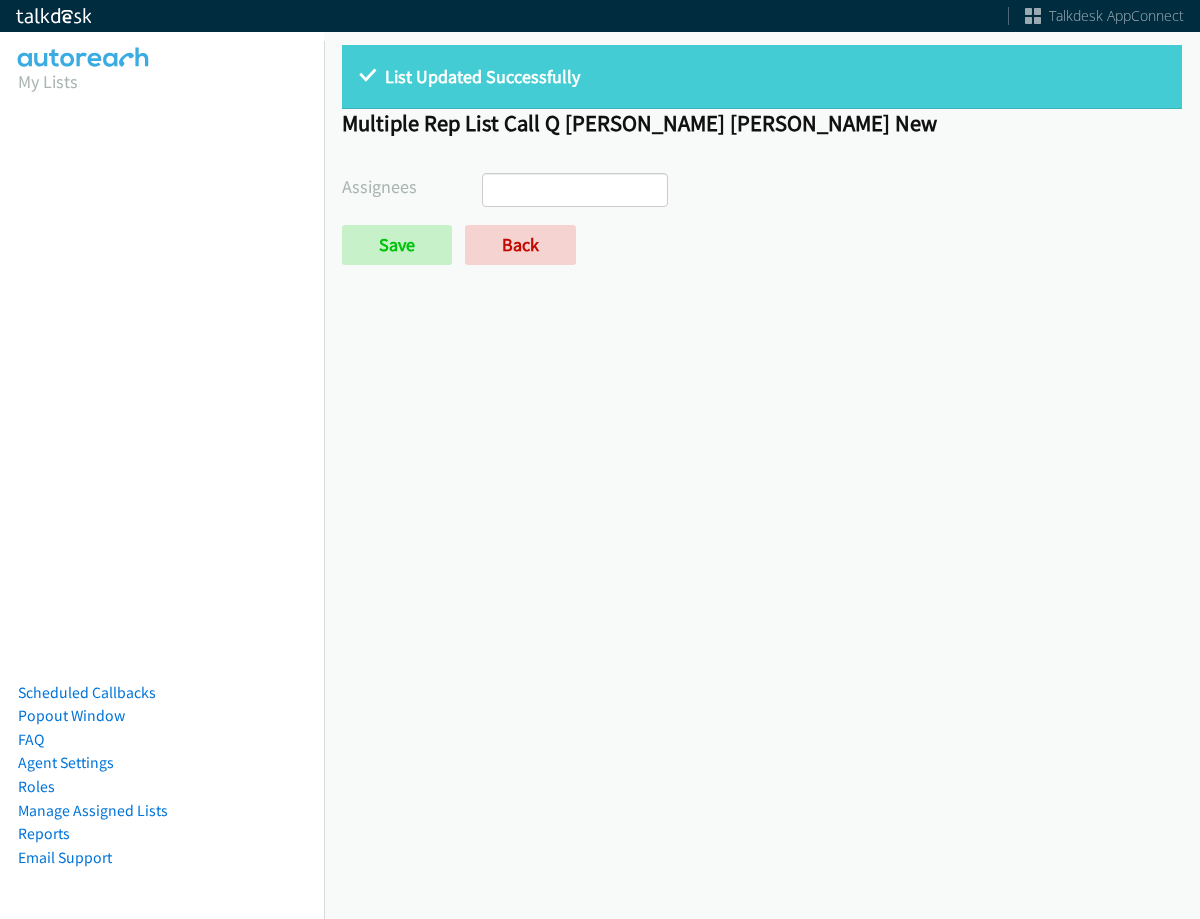 select 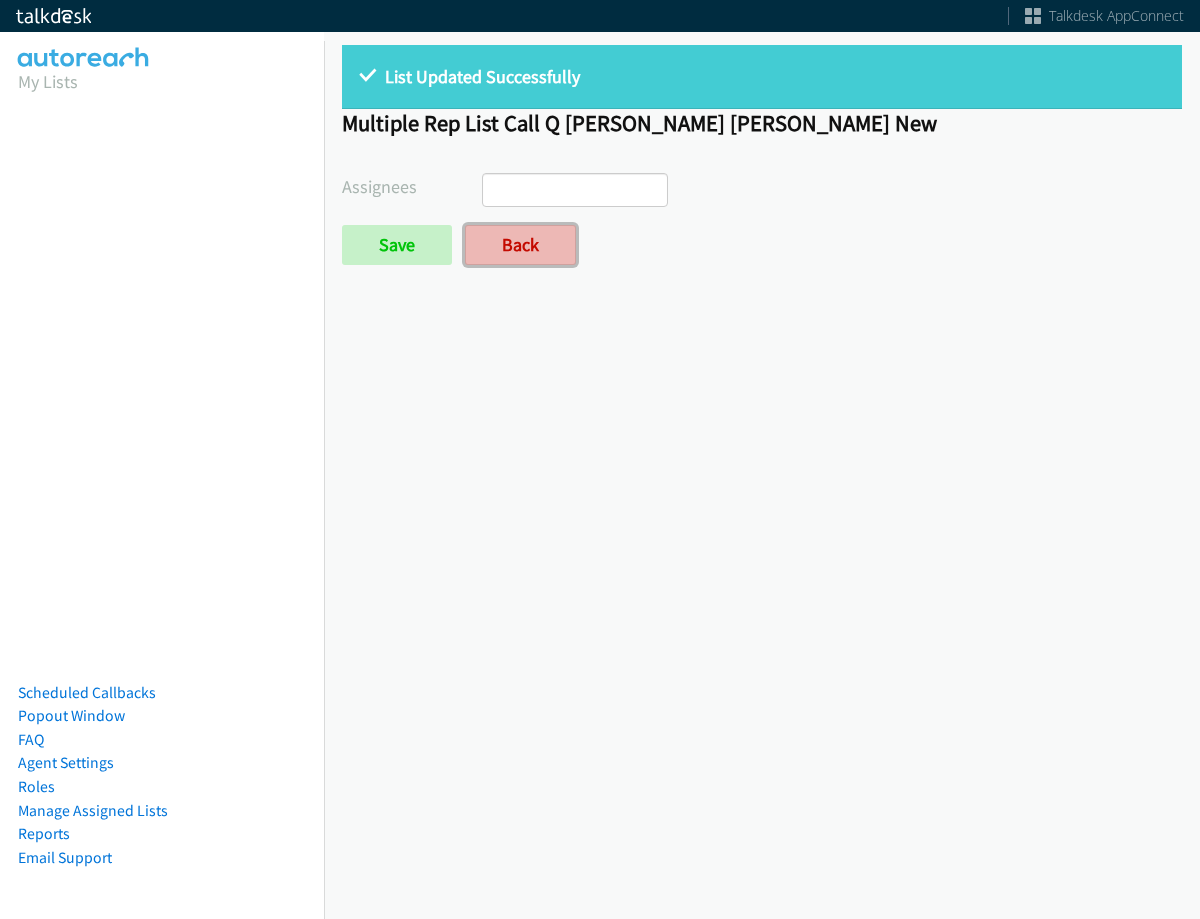 click on "Back" at bounding box center [520, 245] 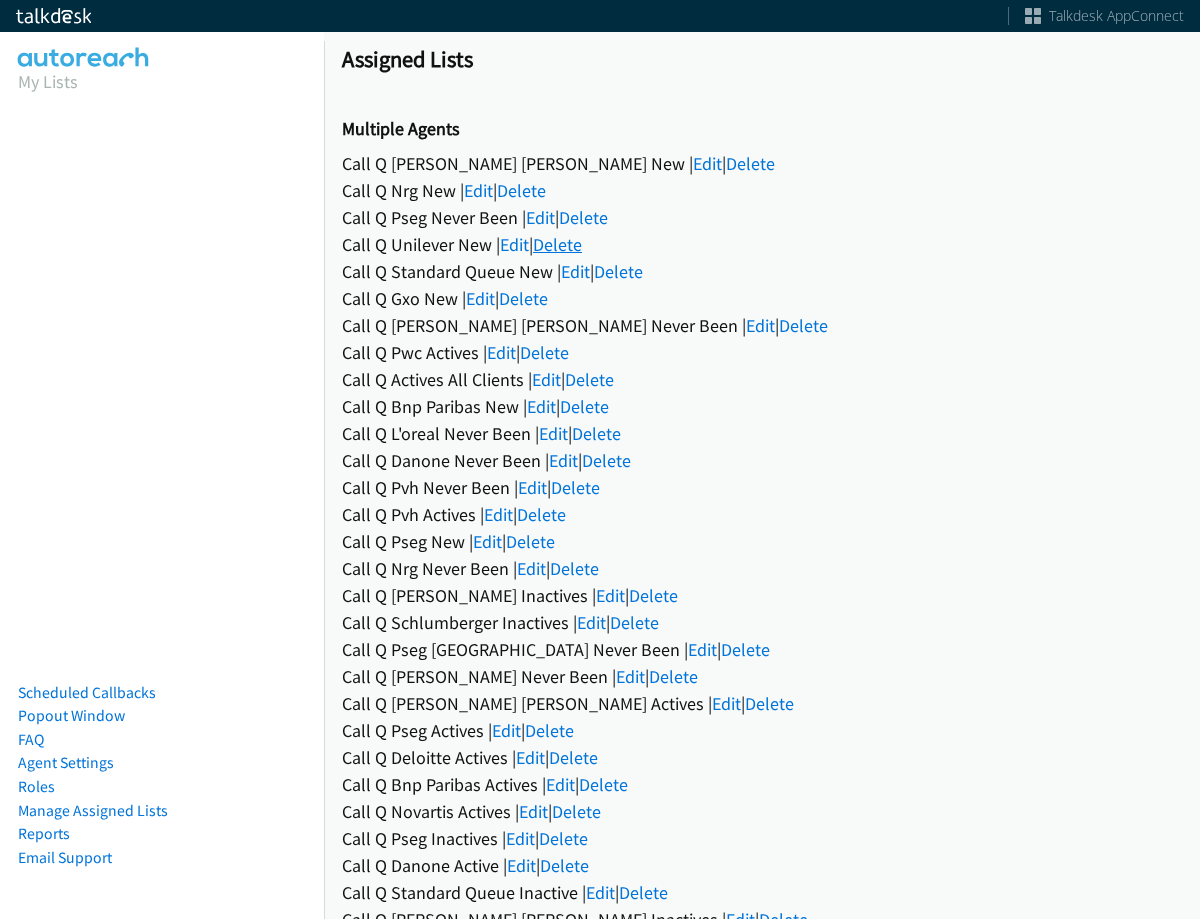 scroll, scrollTop: 0, scrollLeft: 0, axis: both 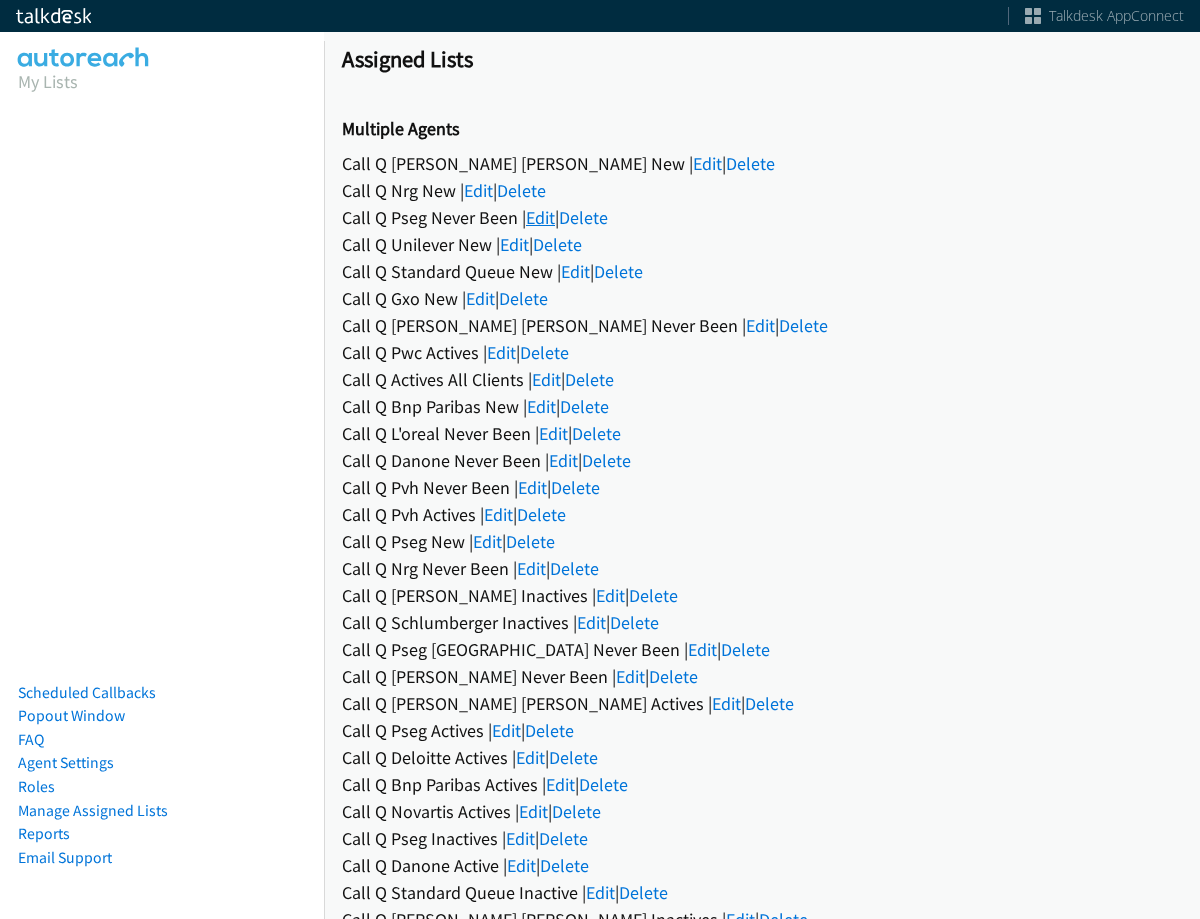 click on "Edit" at bounding box center (540, 217) 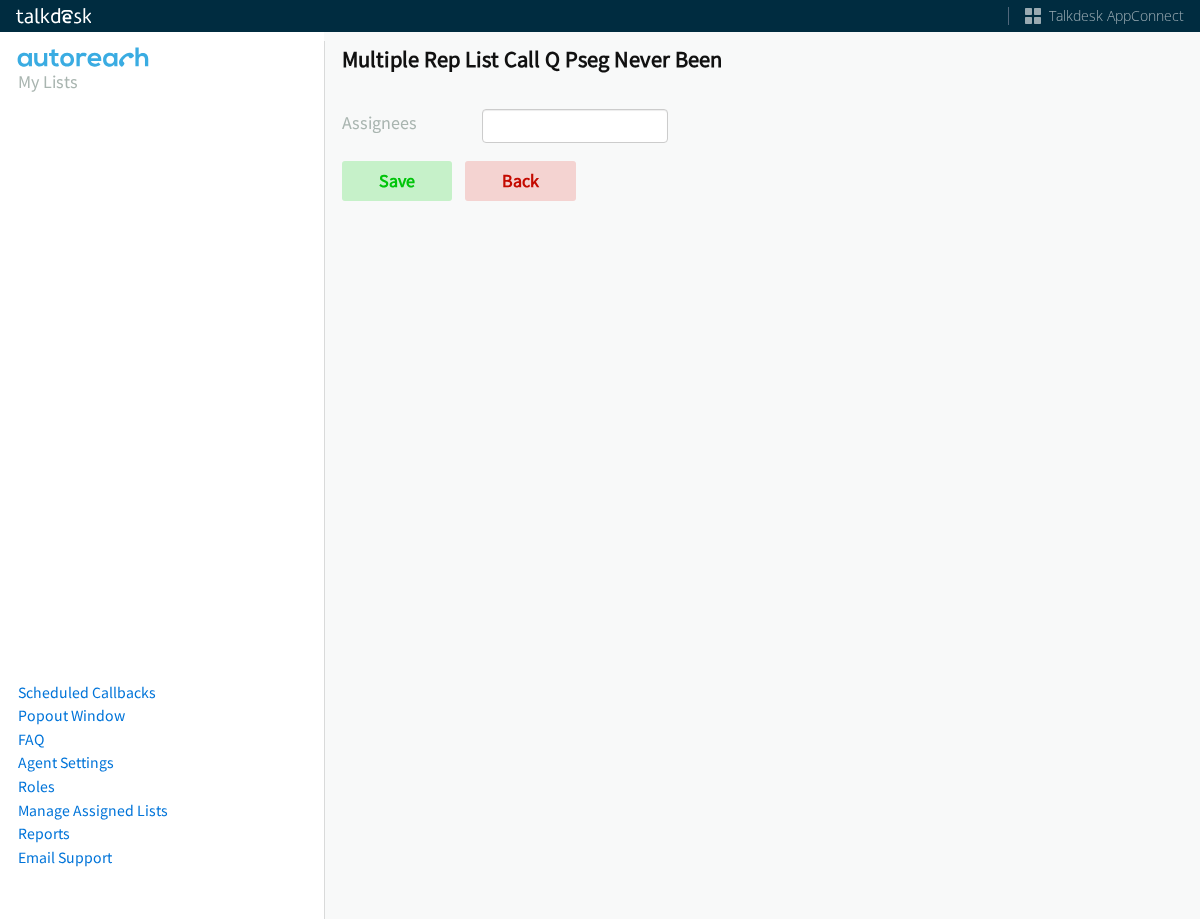 select 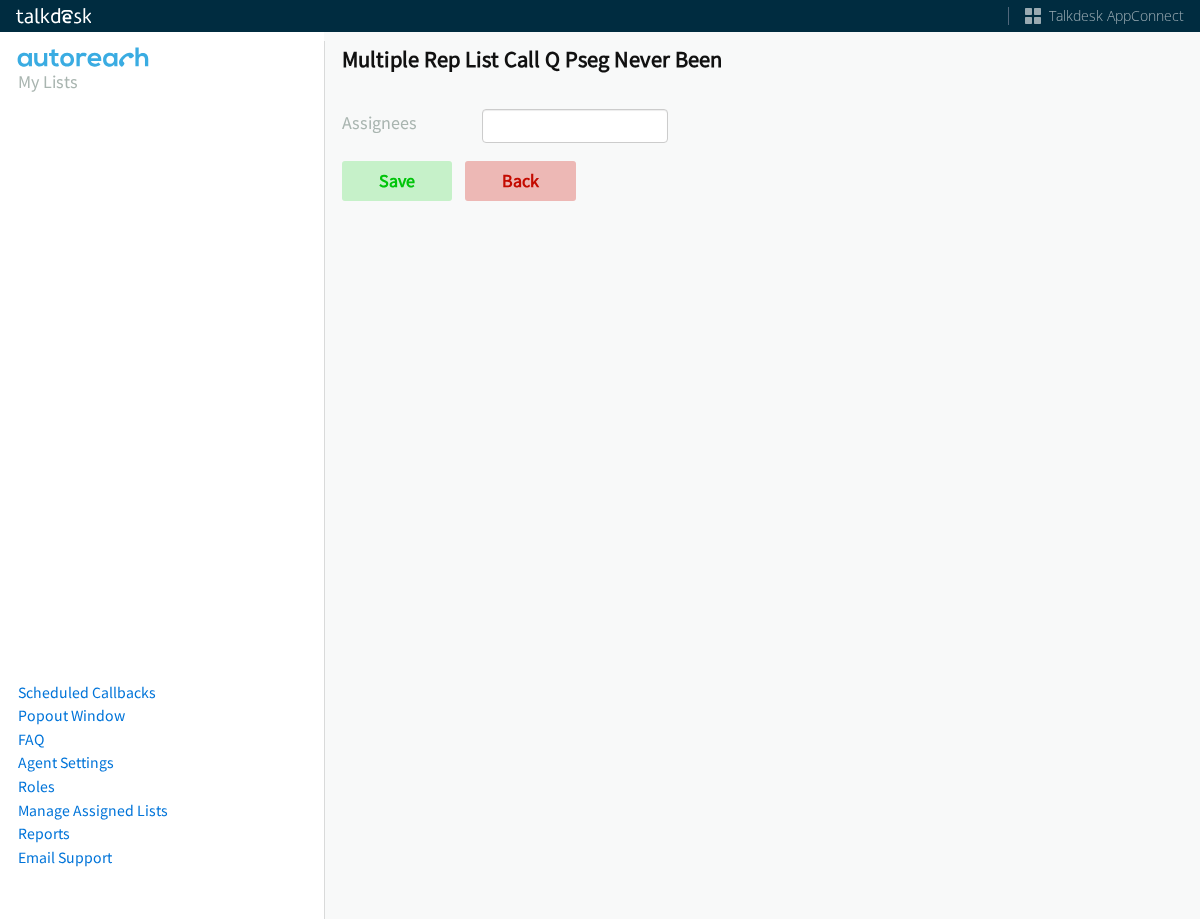 scroll, scrollTop: 0, scrollLeft: 0, axis: both 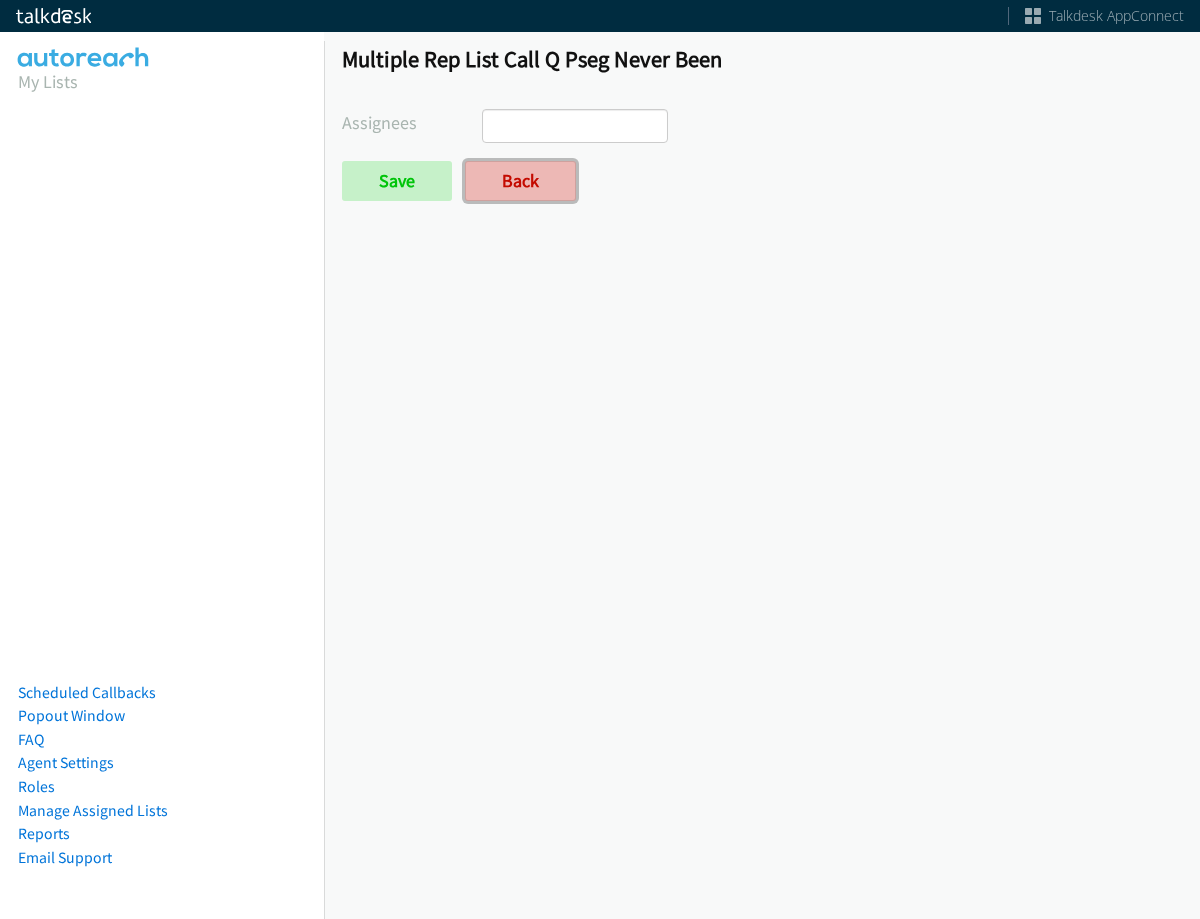 click on "Back" at bounding box center (520, 181) 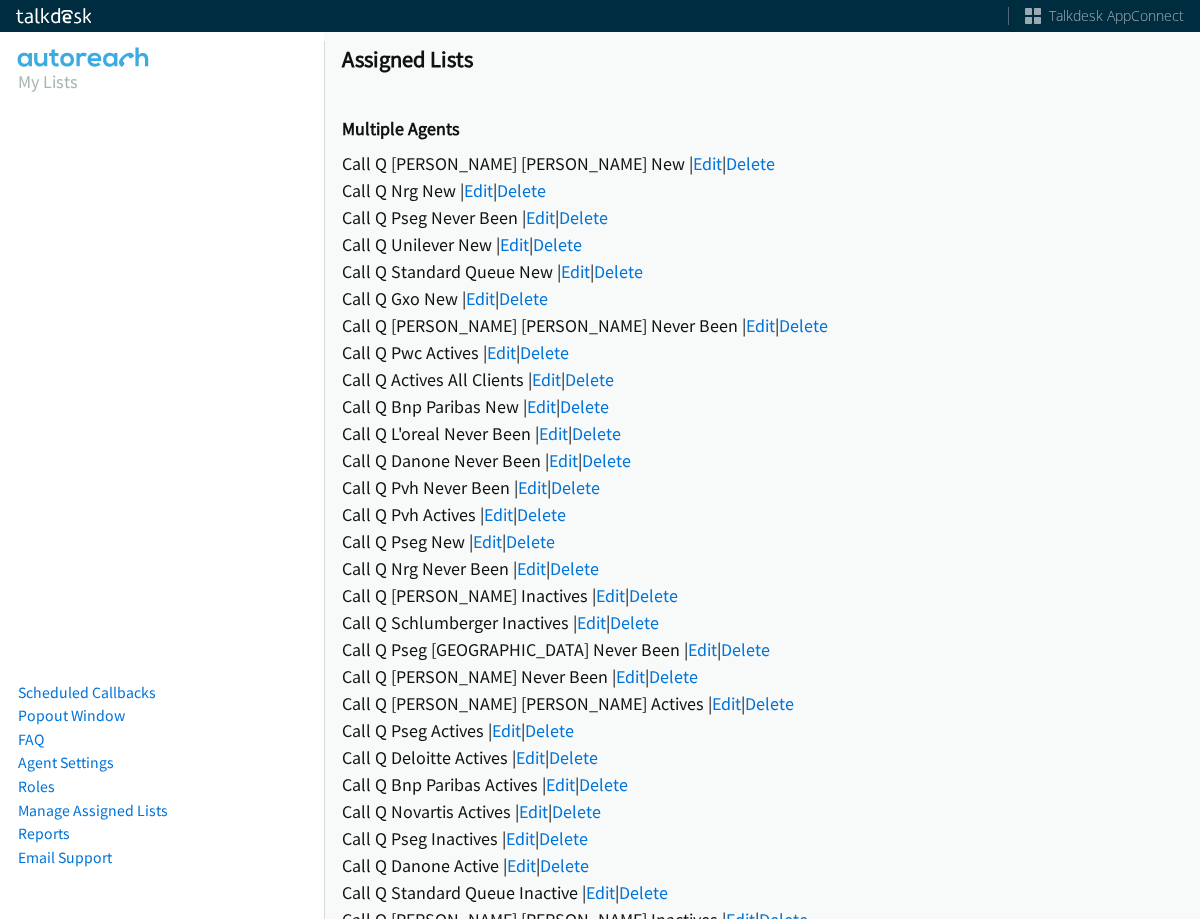 scroll, scrollTop: 0, scrollLeft: 0, axis: both 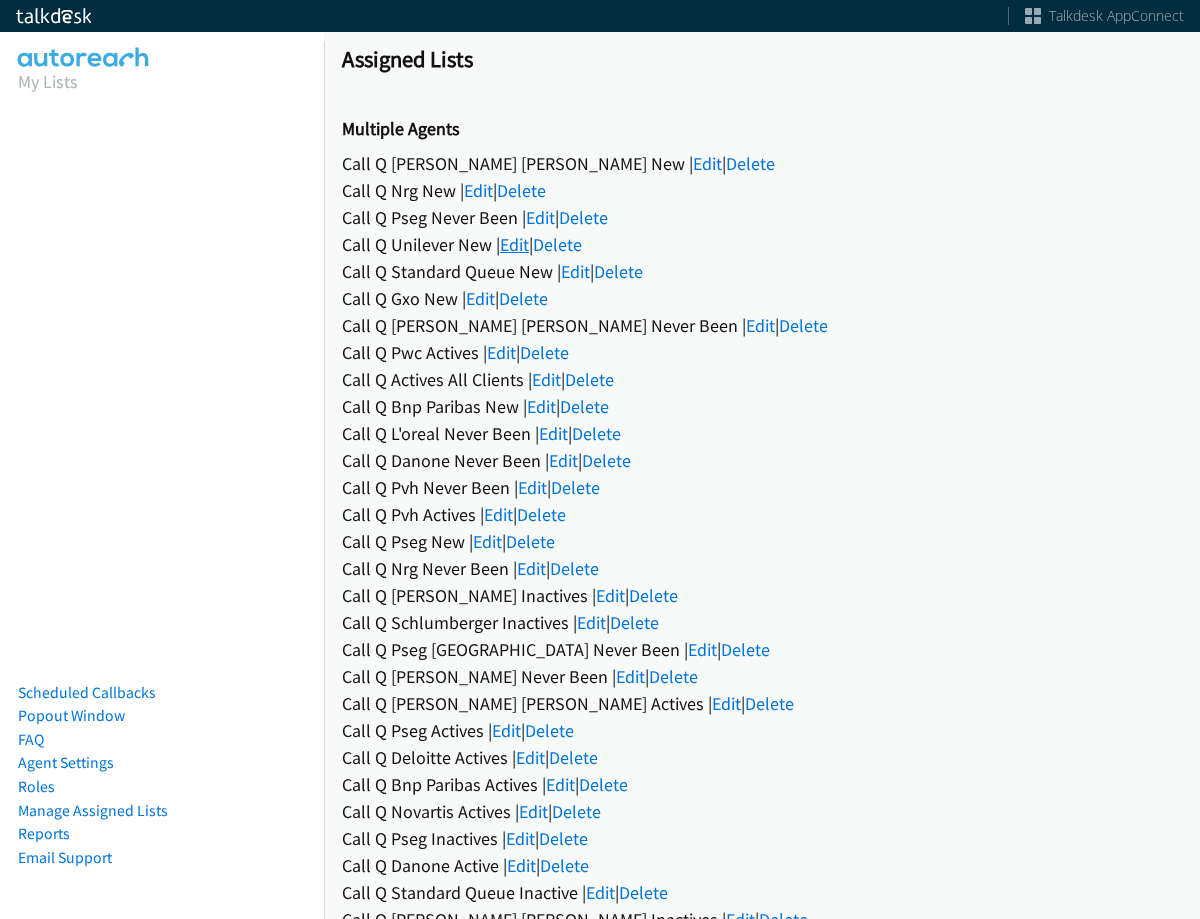 click on "Edit" at bounding box center [514, 244] 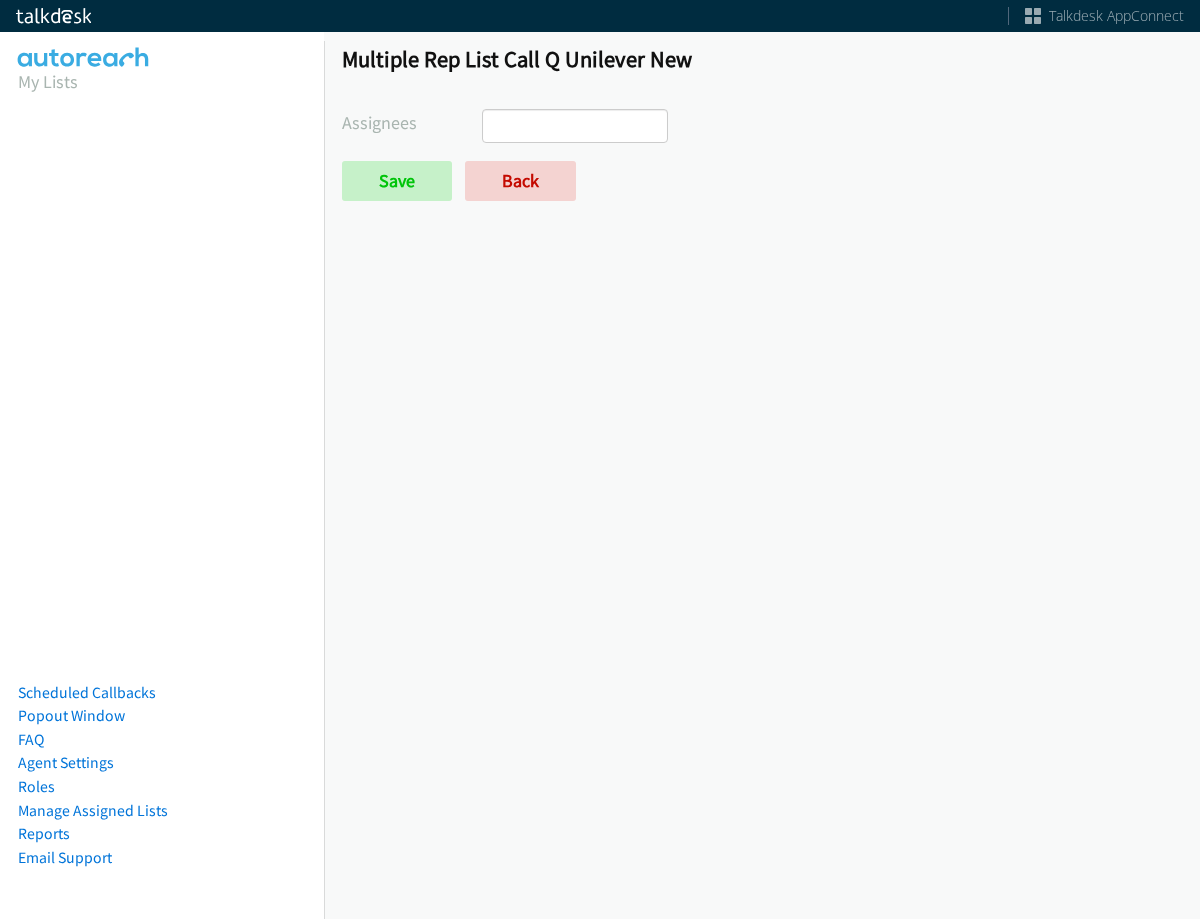 select 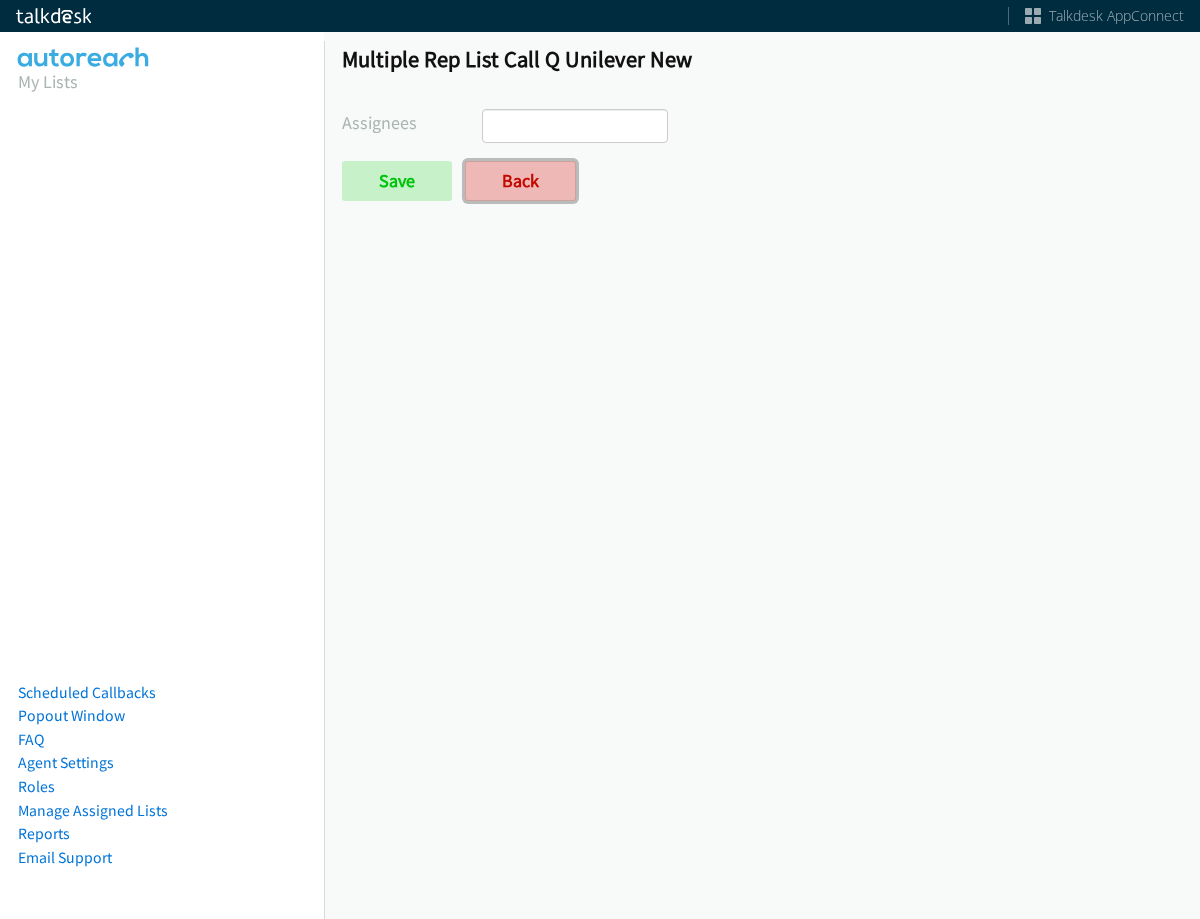 click on "Back" at bounding box center [520, 181] 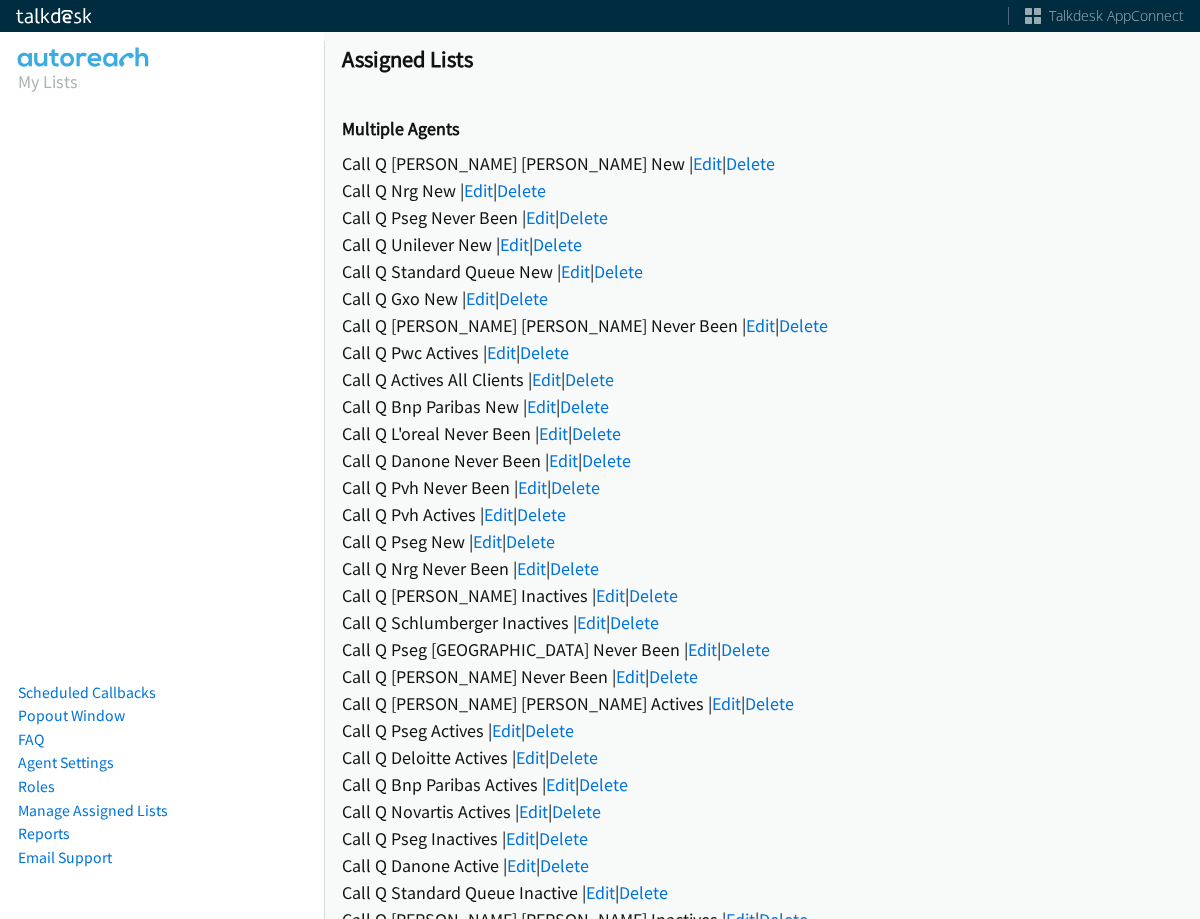 scroll, scrollTop: 0, scrollLeft: 0, axis: both 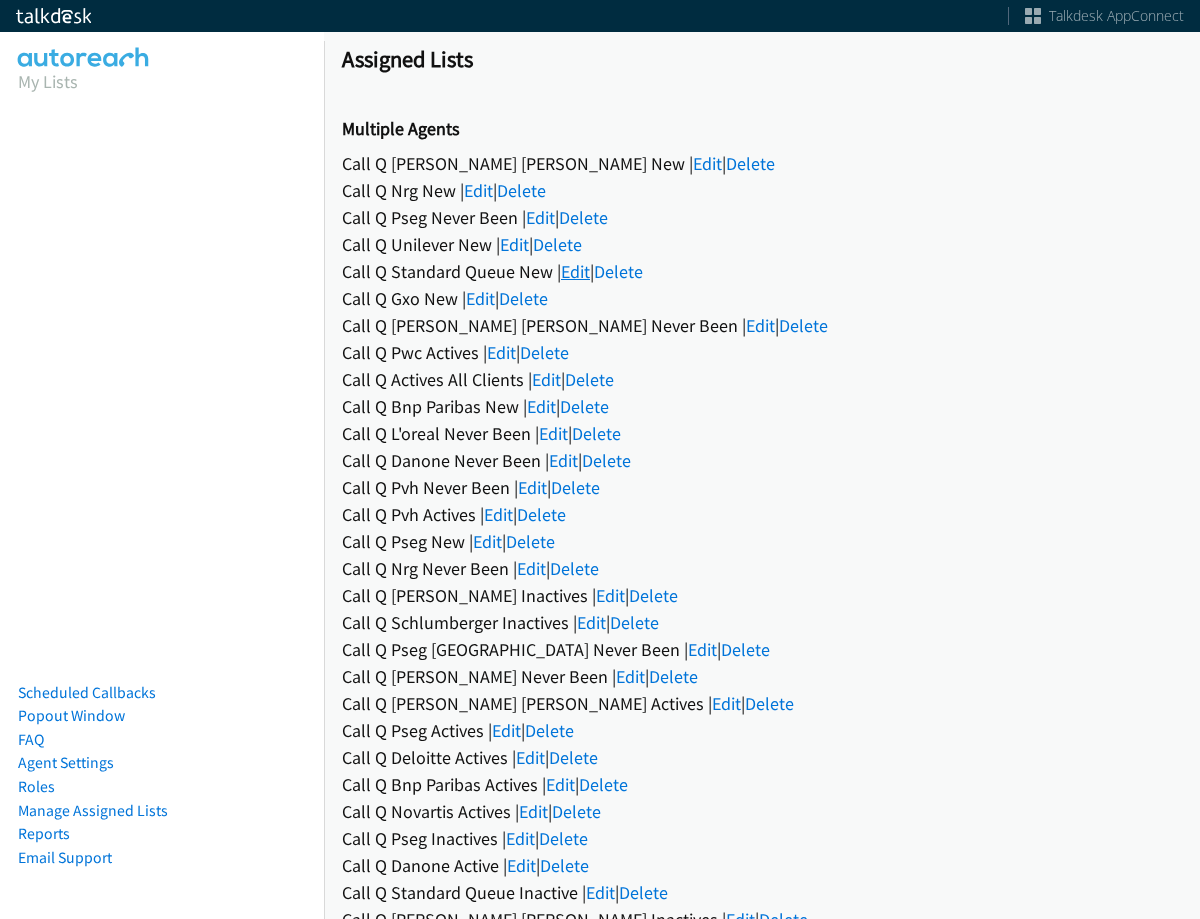 click on "Edit" at bounding box center [575, 271] 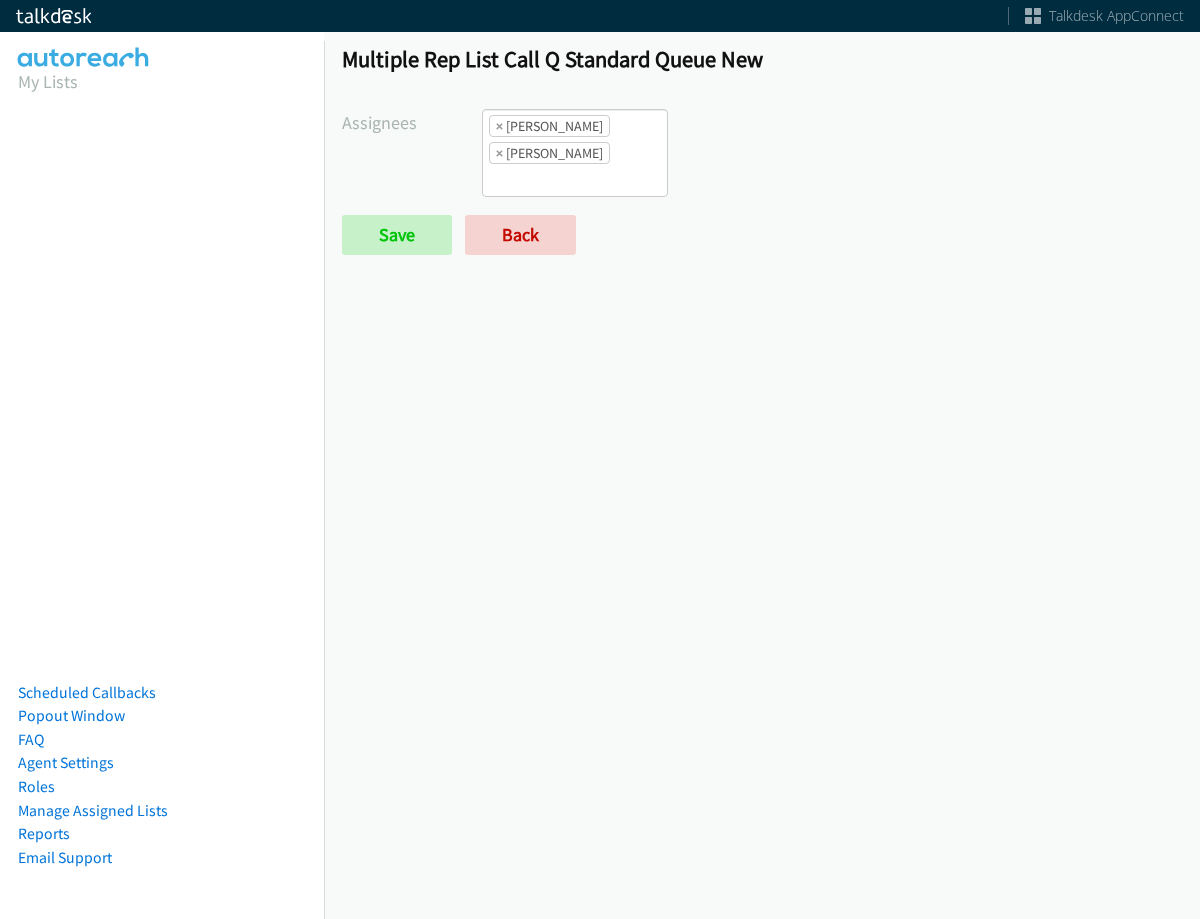 scroll, scrollTop: 0, scrollLeft: 0, axis: both 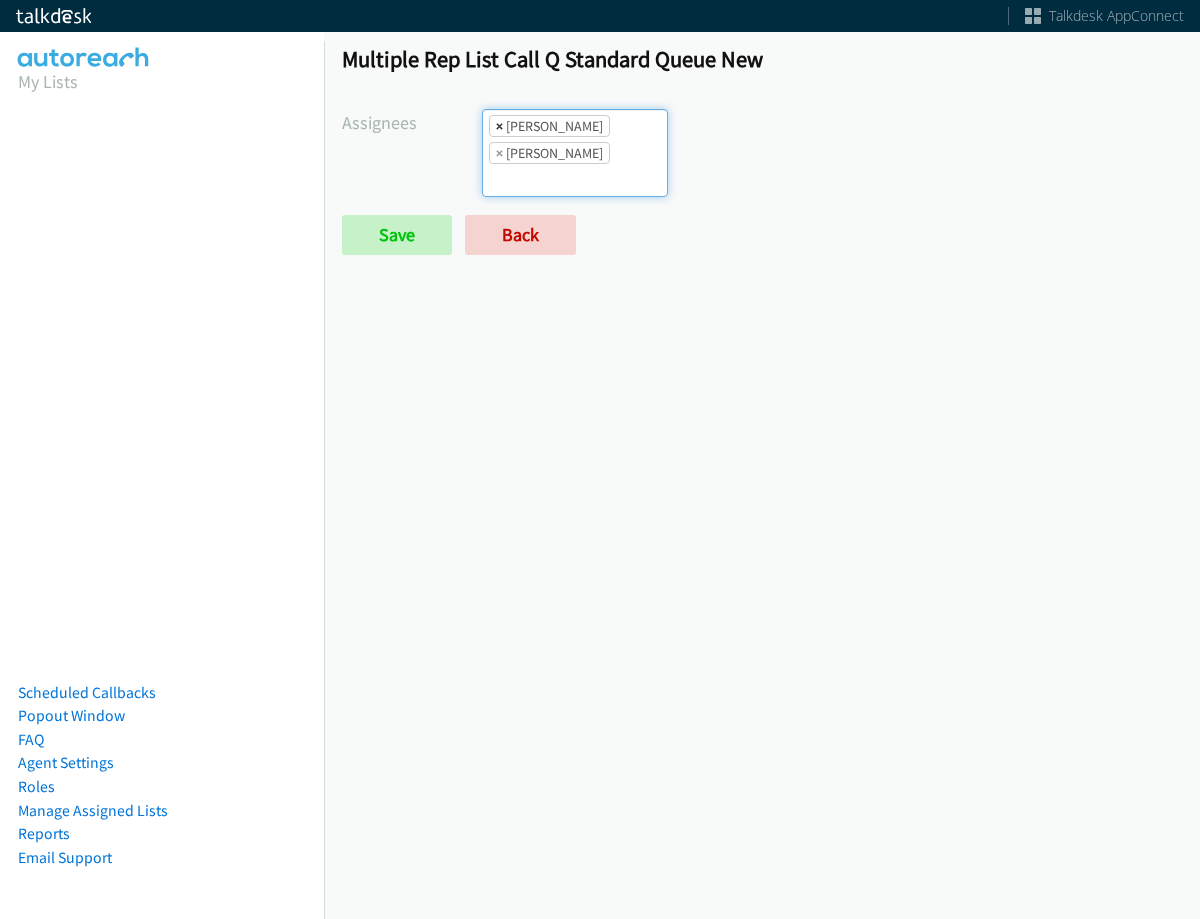 click on "×" at bounding box center [499, 126] 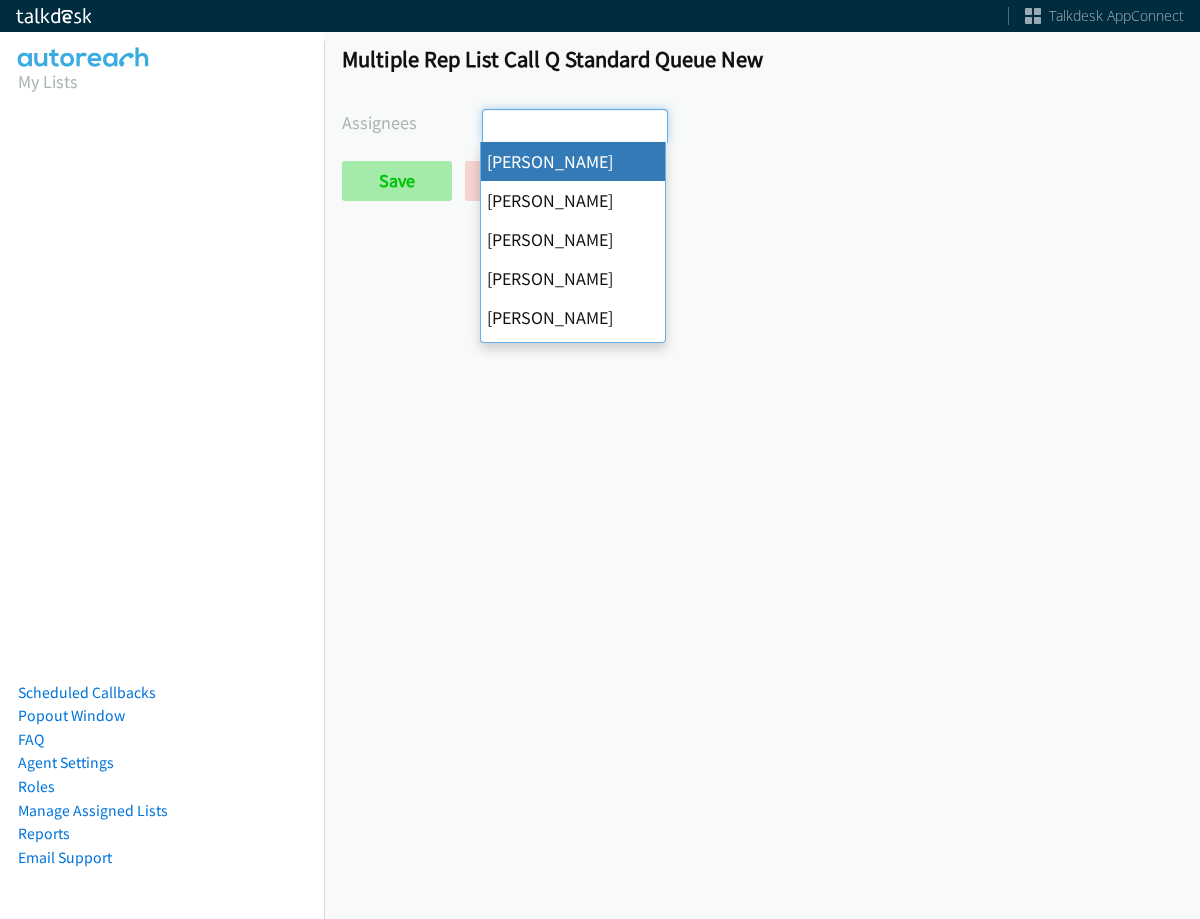 scroll, scrollTop: 0, scrollLeft: 0, axis: both 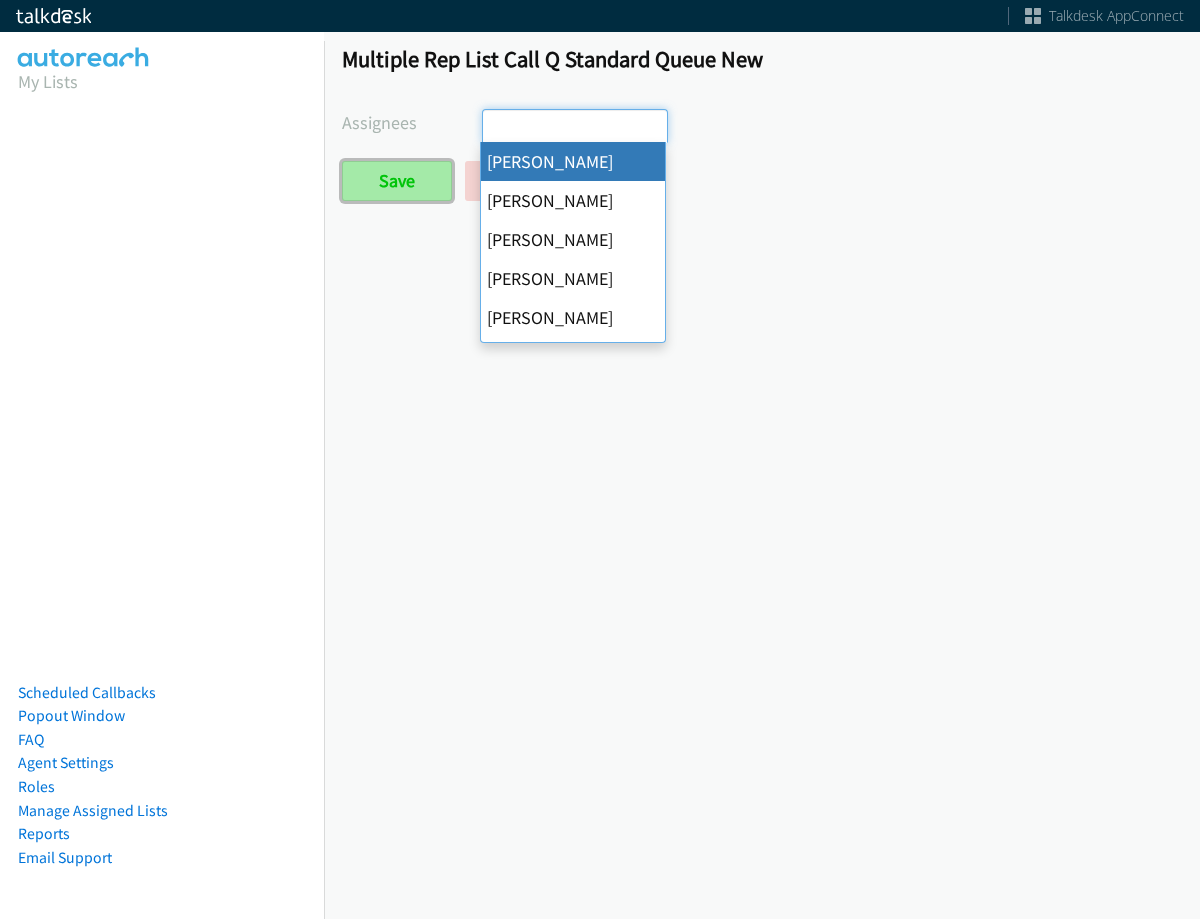 click on "Save" at bounding box center [397, 181] 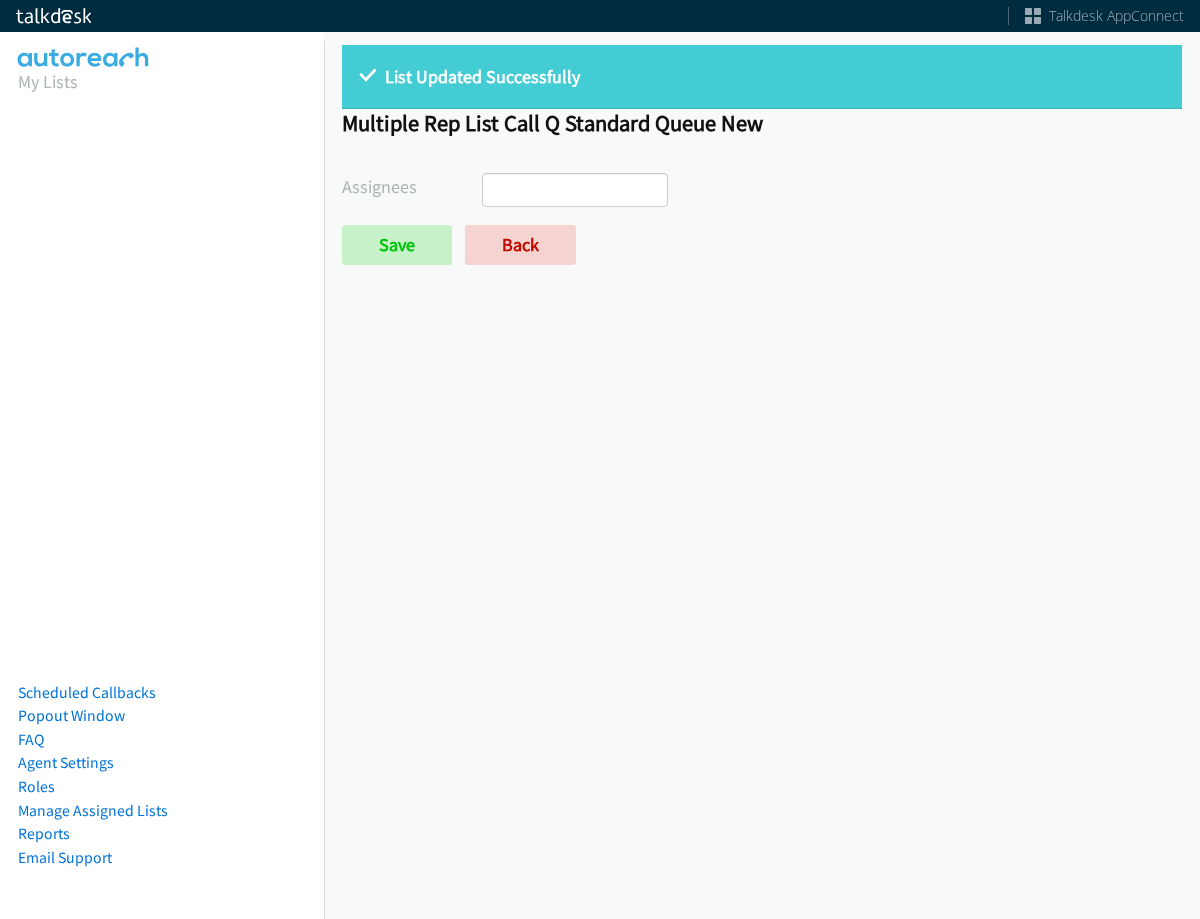 select 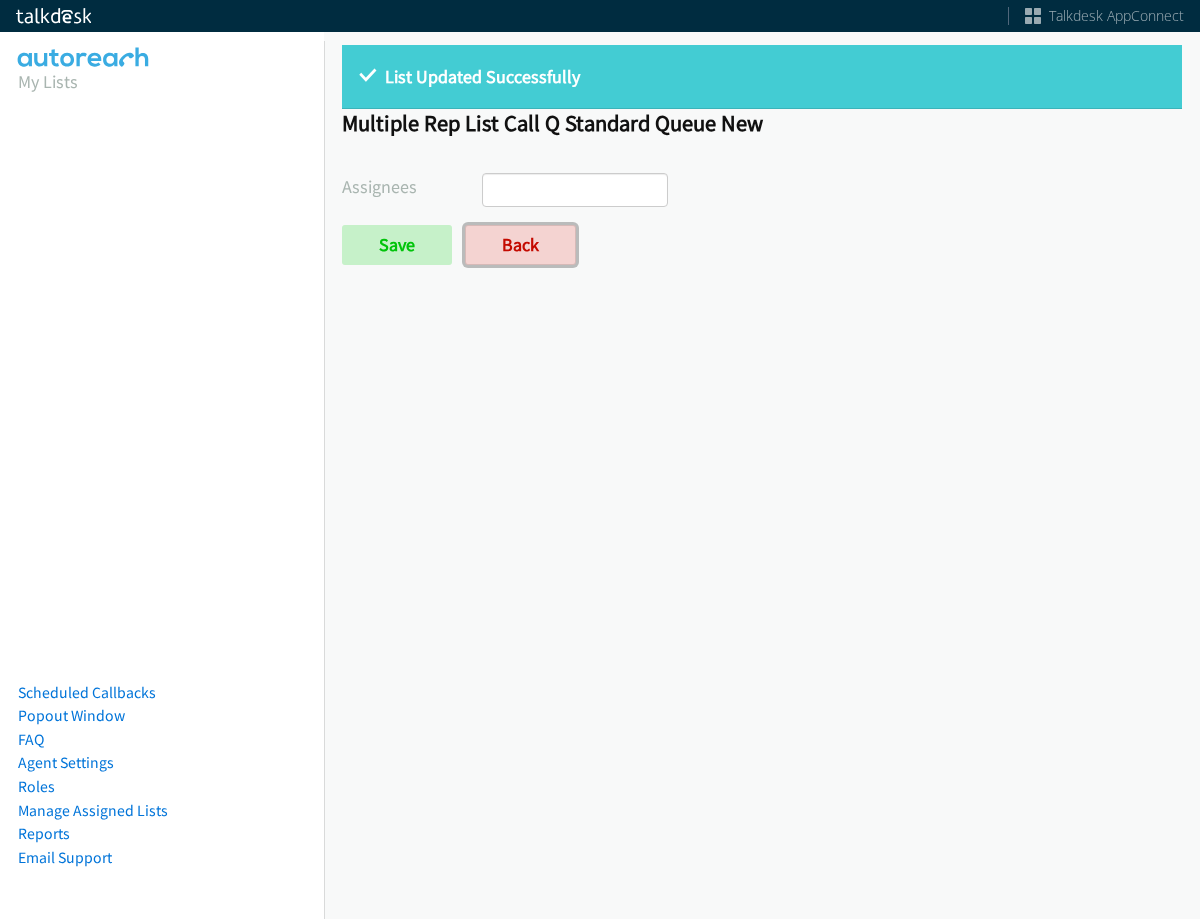 click on "Back" at bounding box center (520, 245) 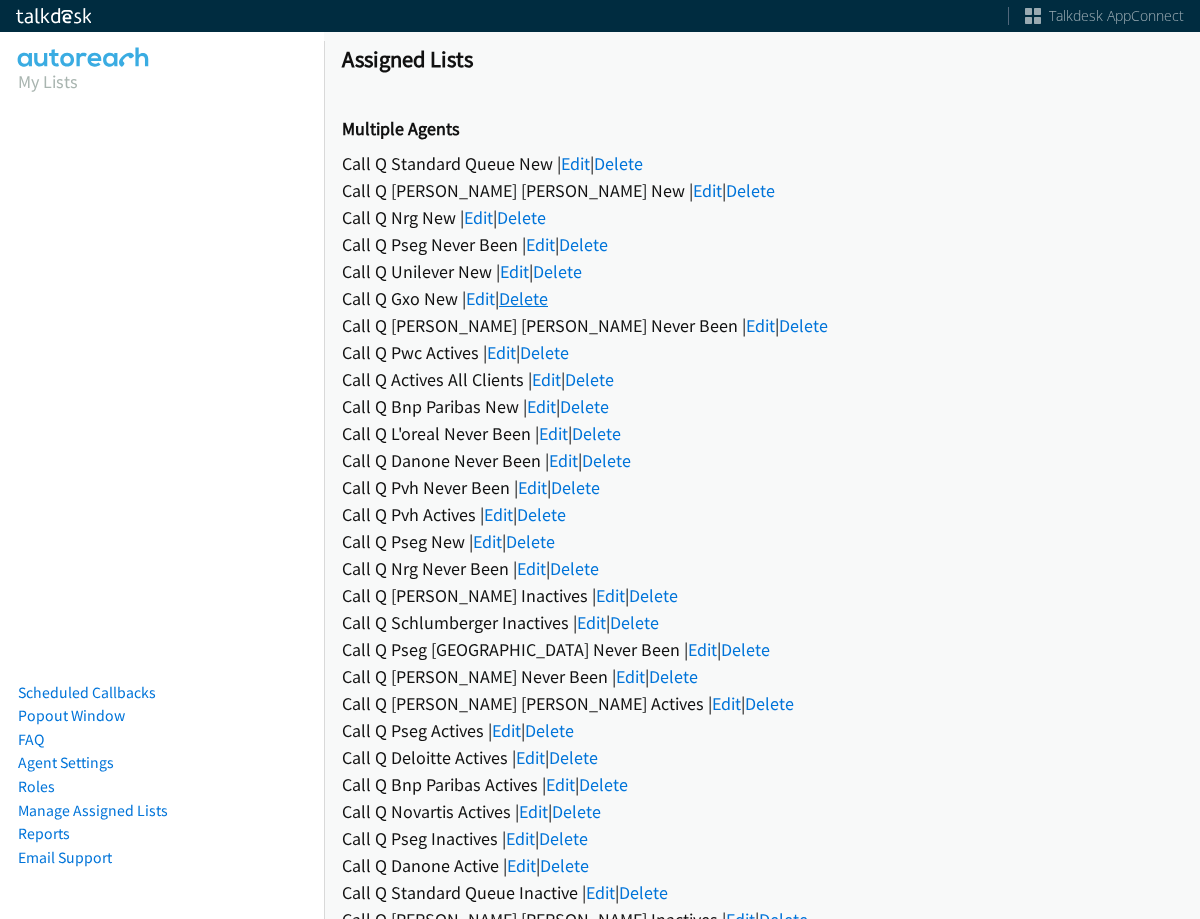 scroll, scrollTop: 0, scrollLeft: 0, axis: both 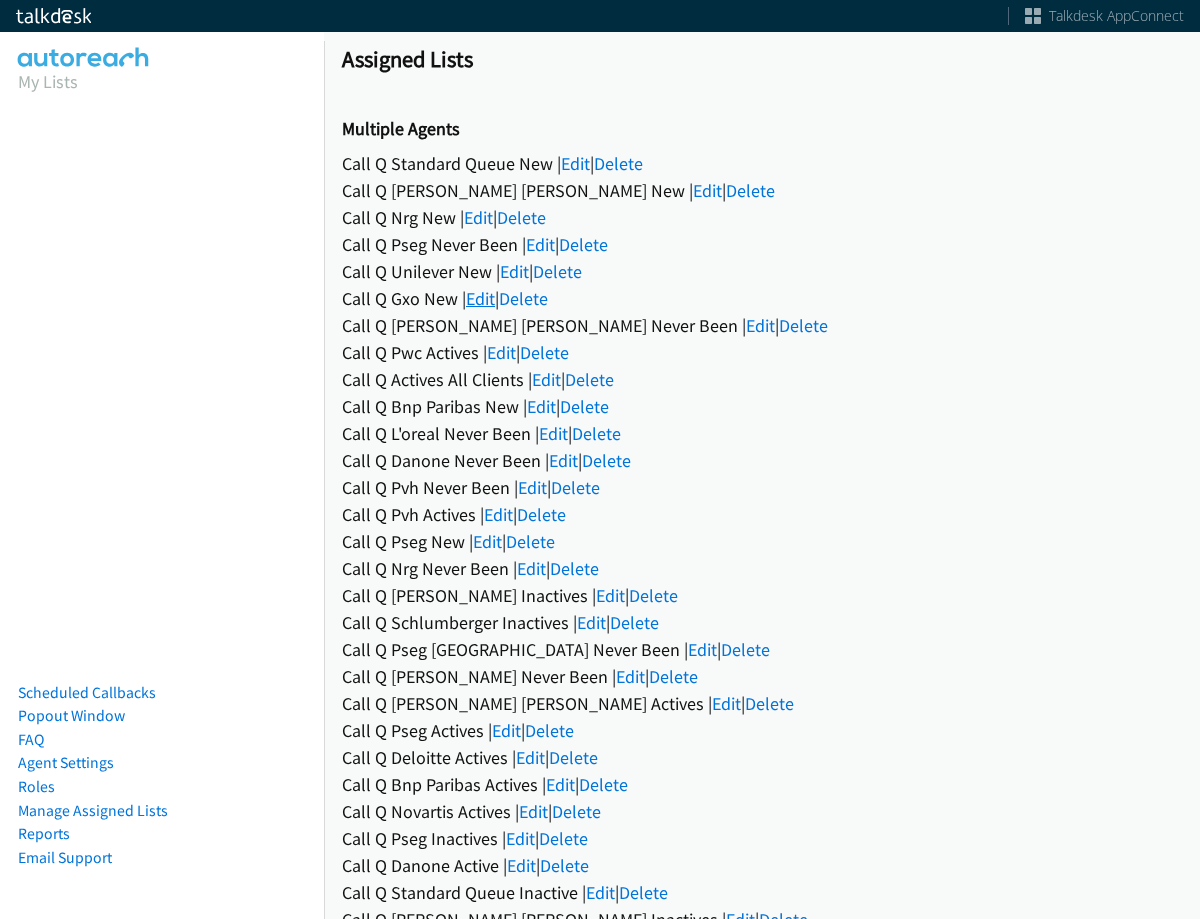 click on "Edit" at bounding box center (480, 298) 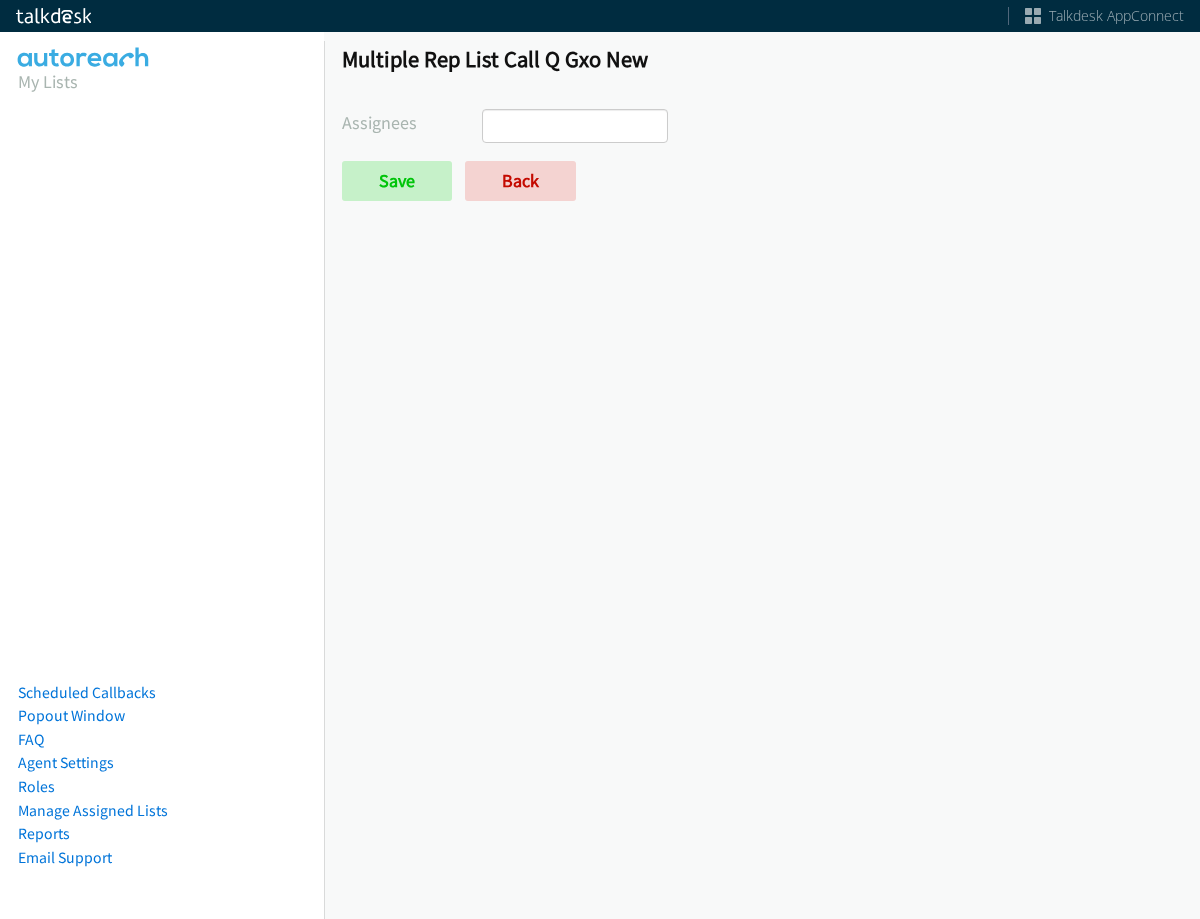 select 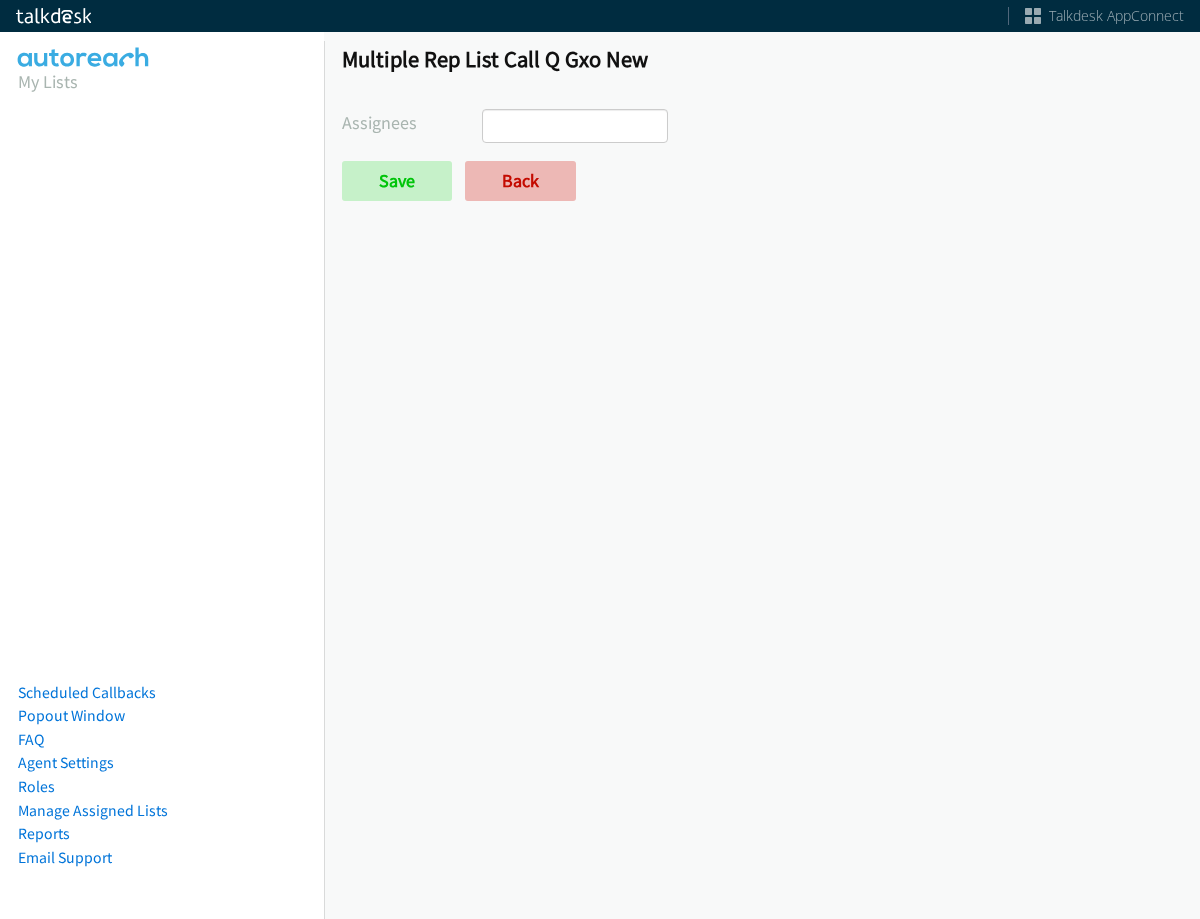 scroll, scrollTop: 0, scrollLeft: 0, axis: both 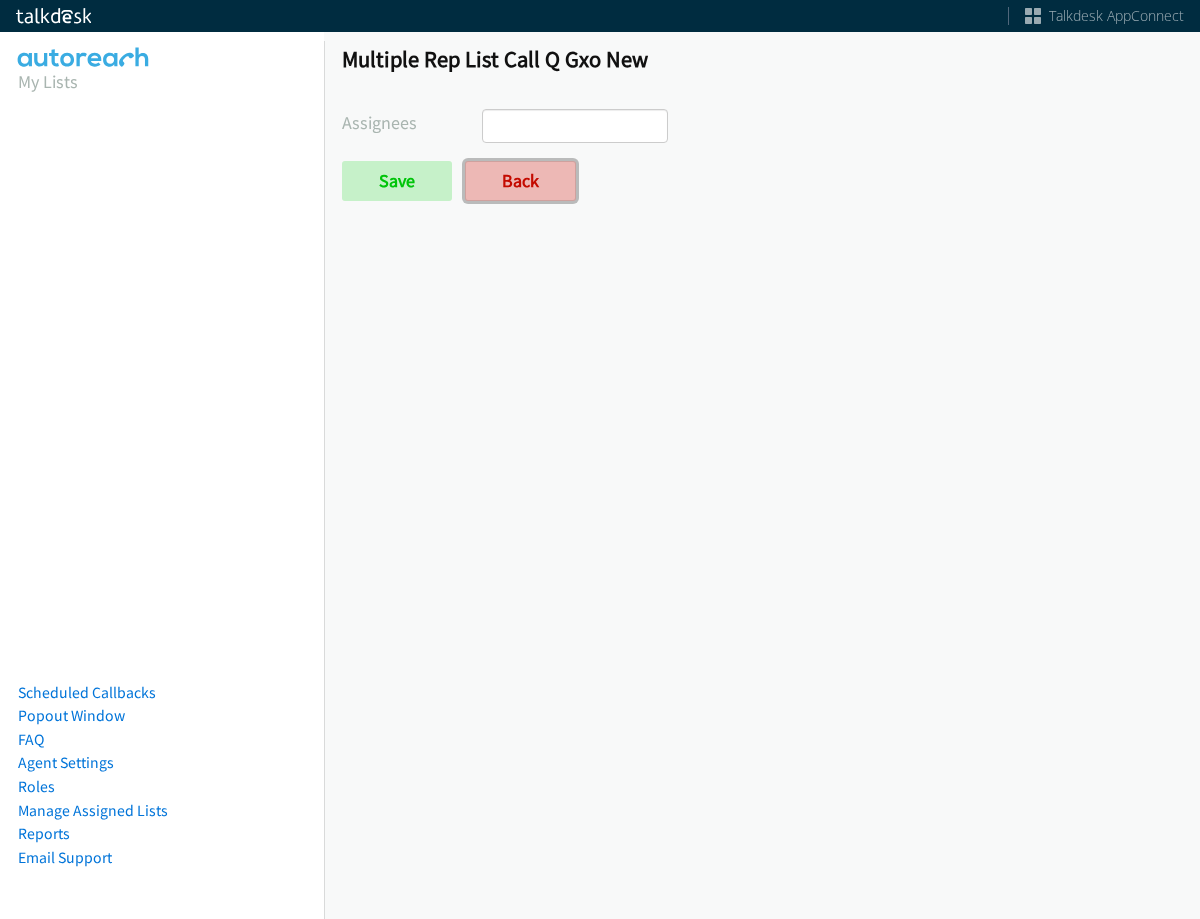 click on "Back" at bounding box center [520, 181] 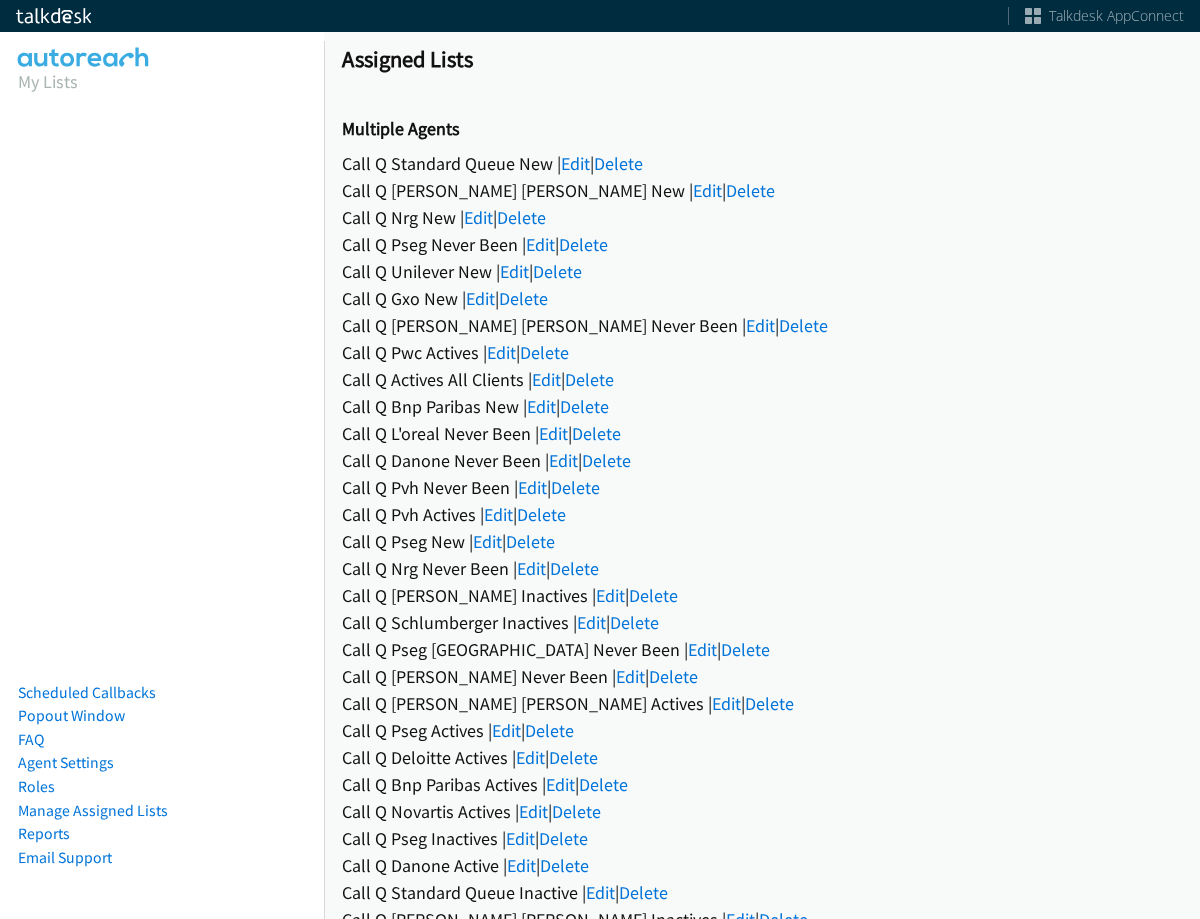 scroll, scrollTop: 0, scrollLeft: 0, axis: both 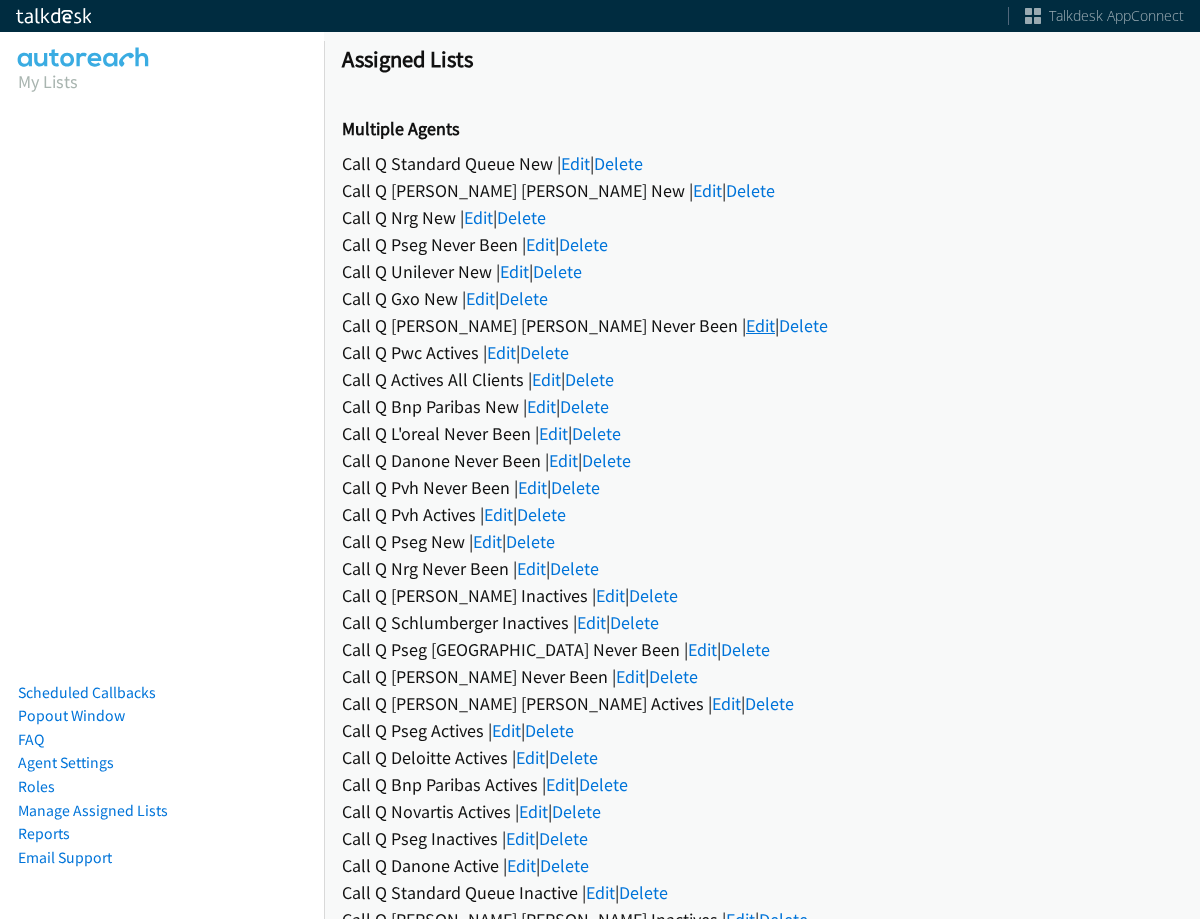 click on "Edit" at bounding box center (760, 325) 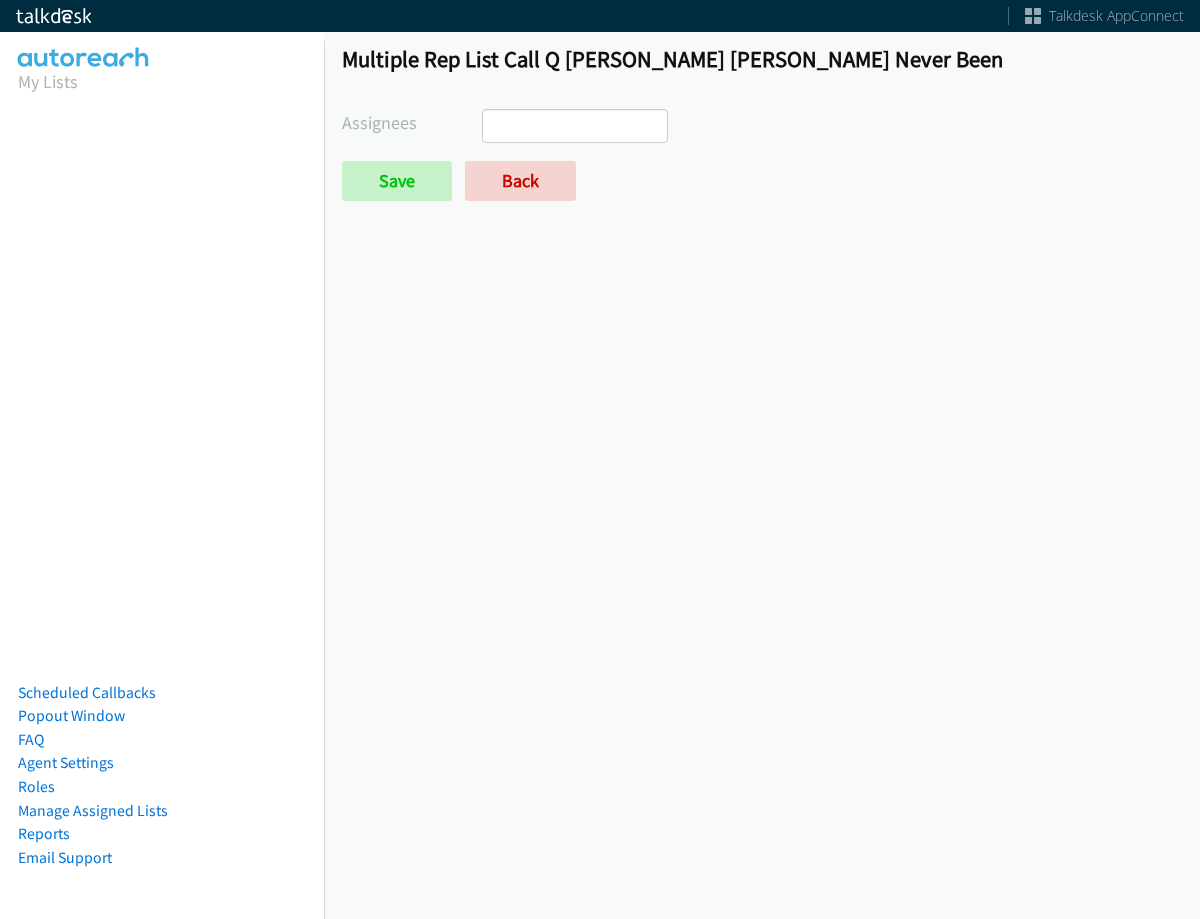 select 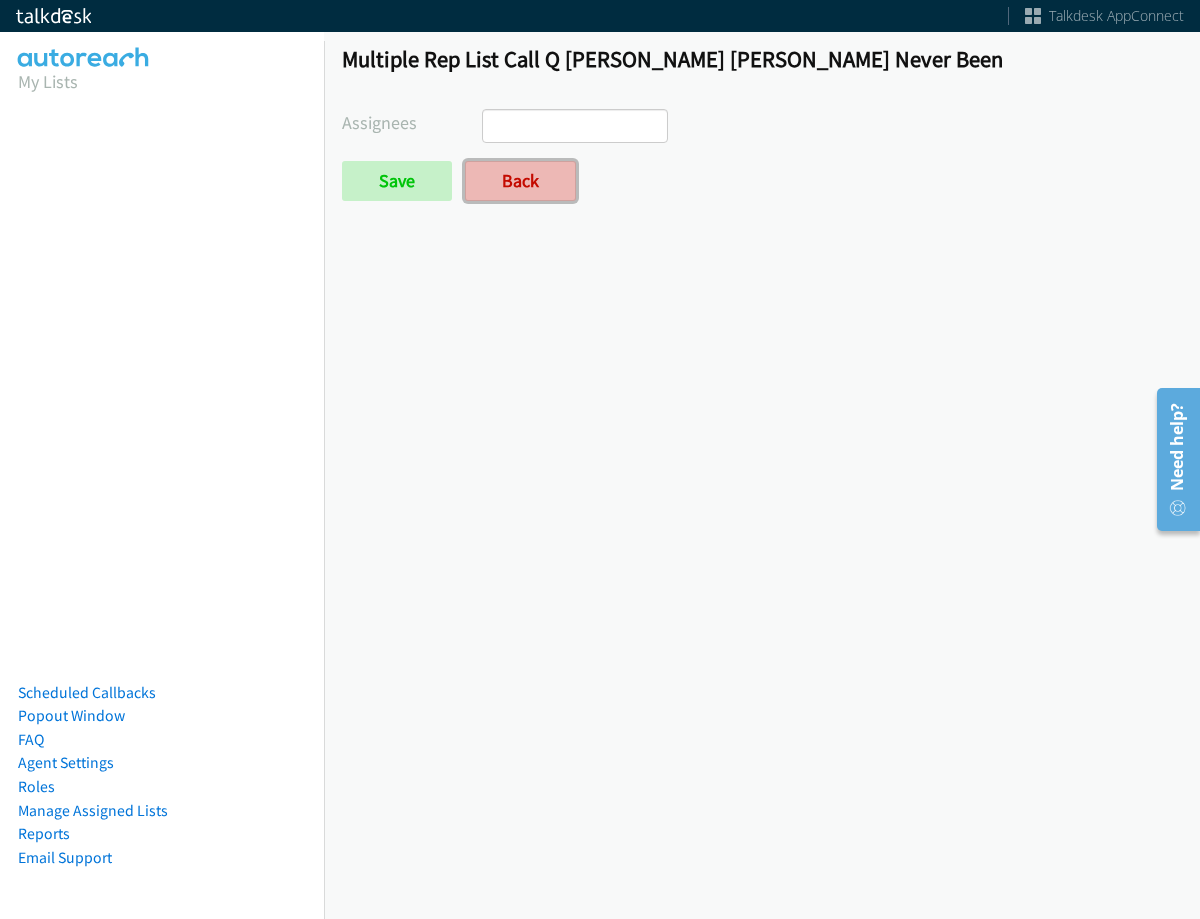 click on "Back" at bounding box center (520, 181) 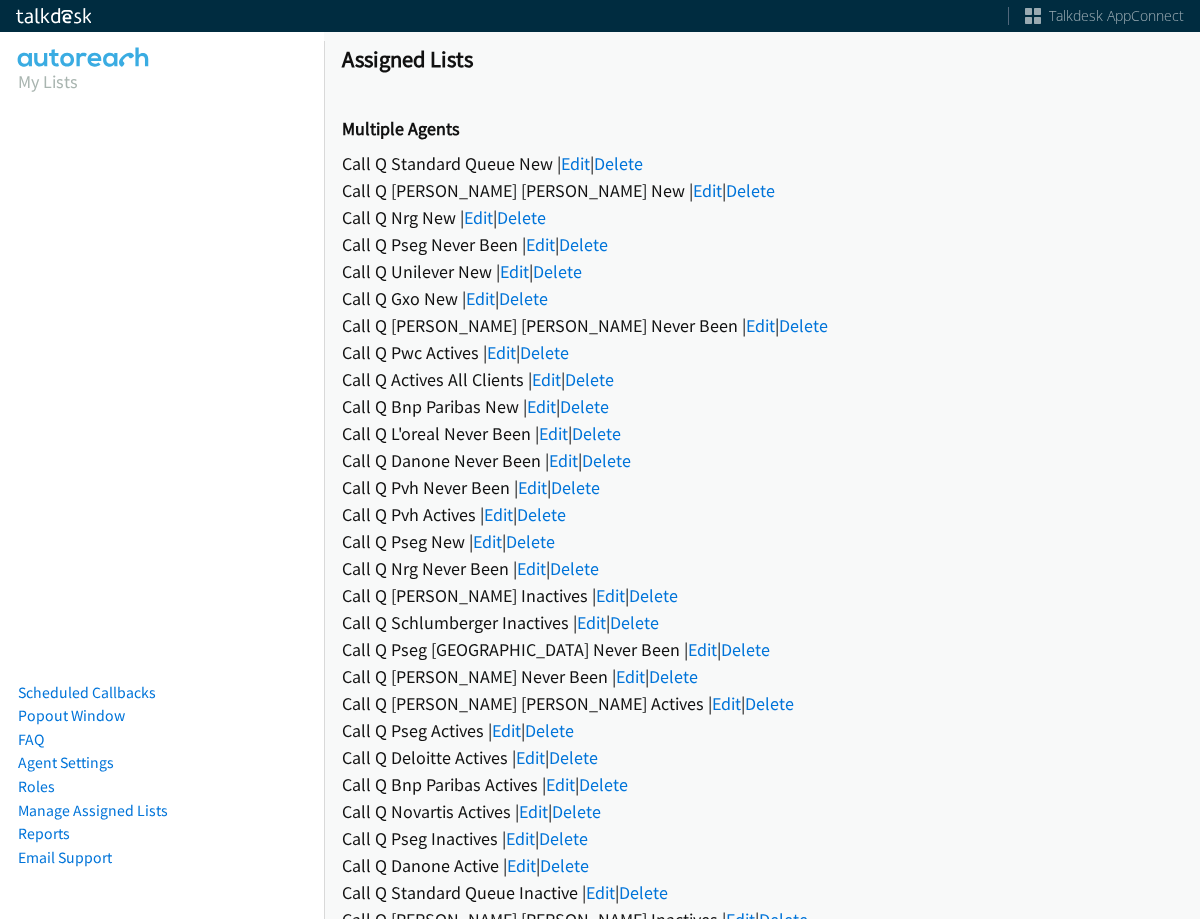 scroll, scrollTop: 0, scrollLeft: 0, axis: both 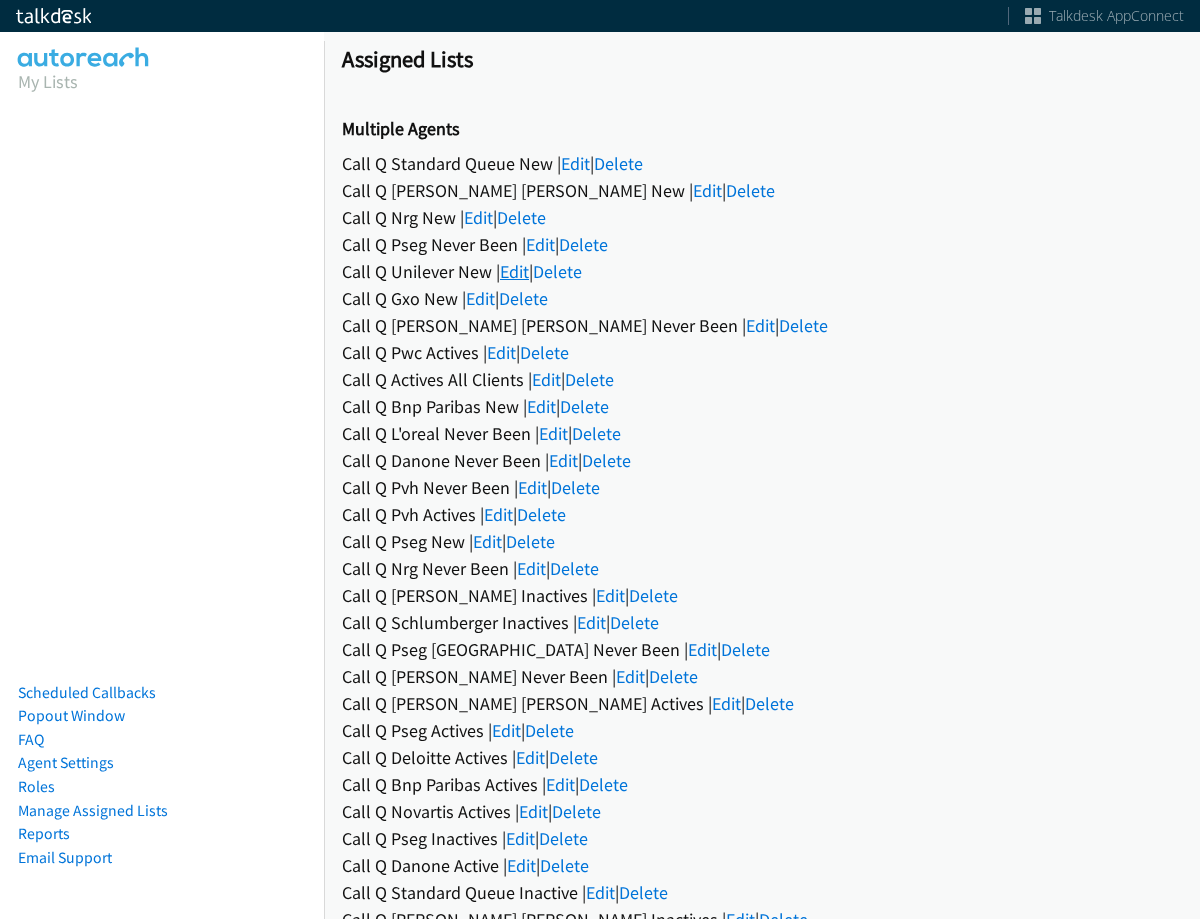 click on "Edit" at bounding box center [514, 271] 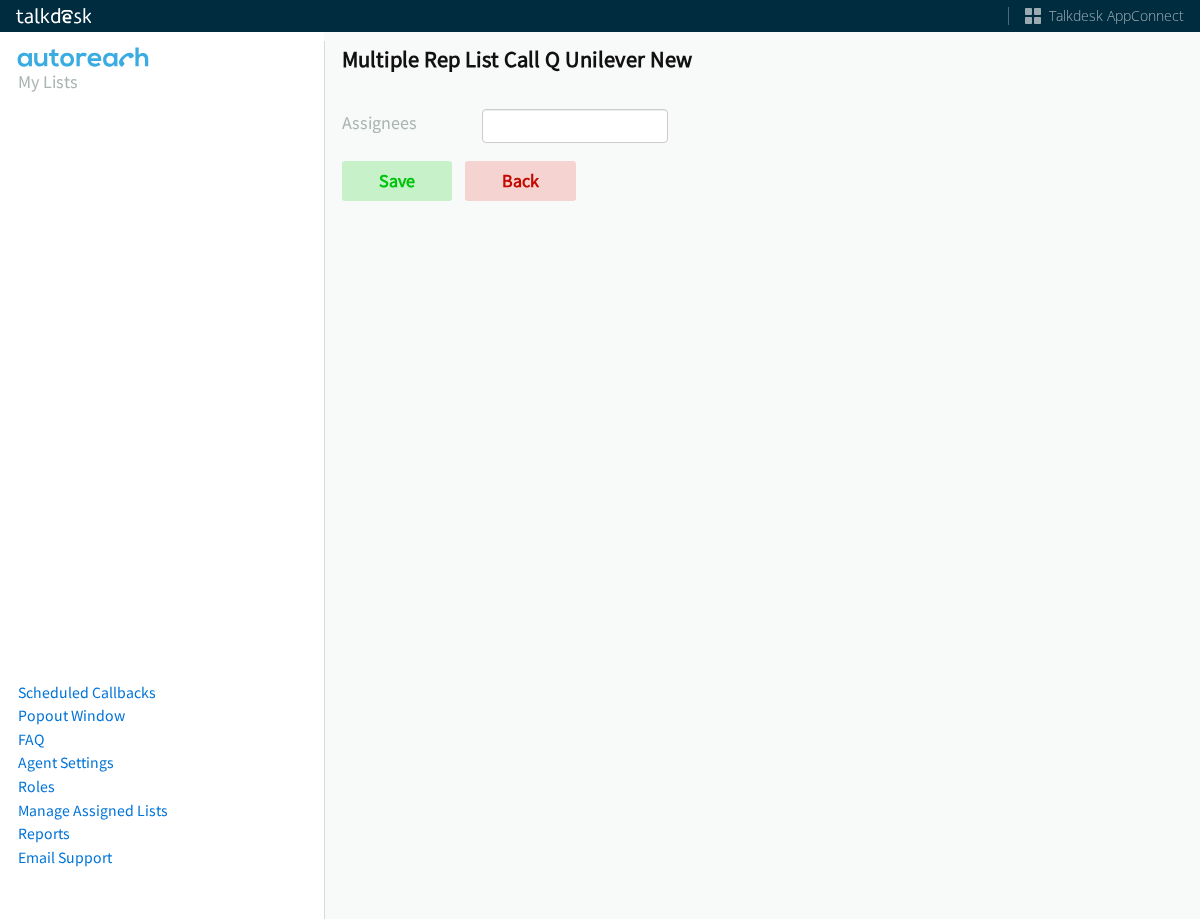 select 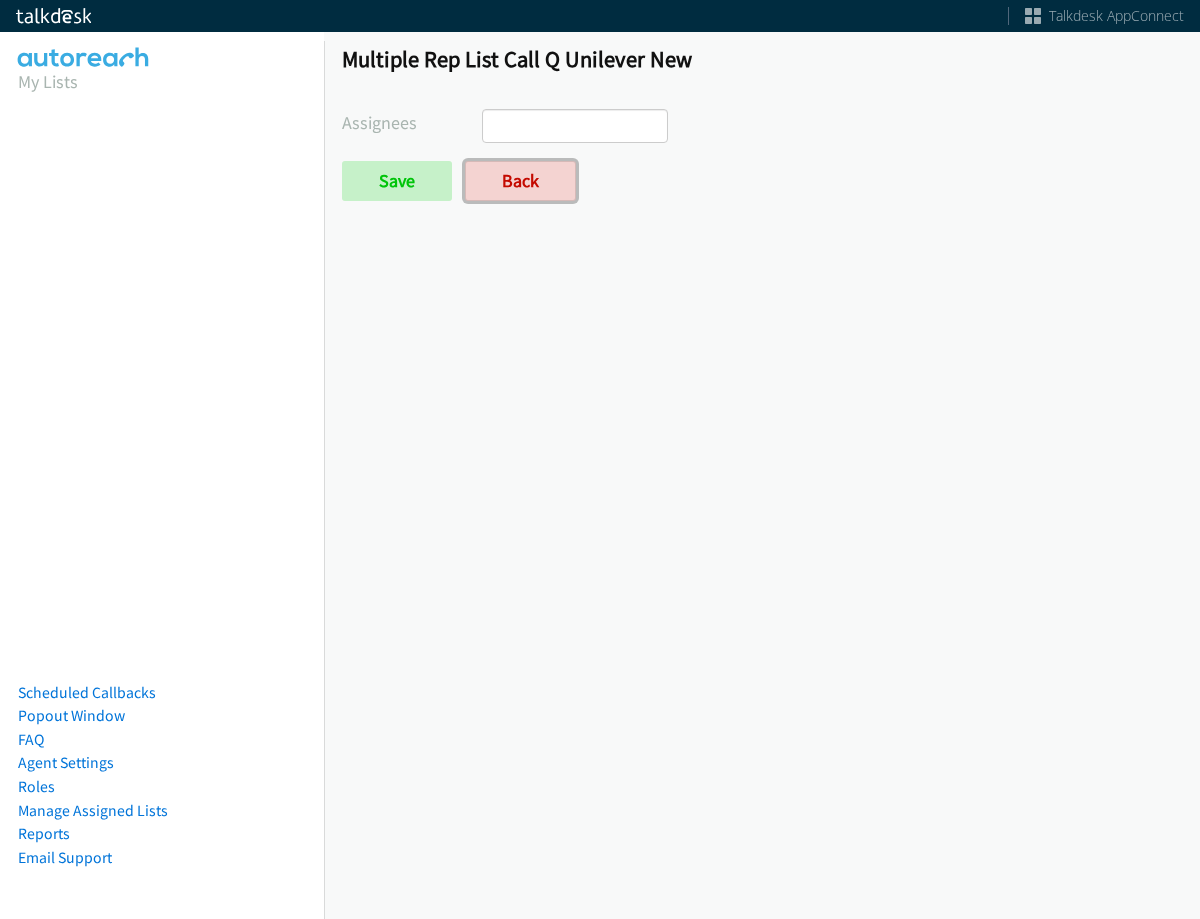 click on "Back" at bounding box center [520, 181] 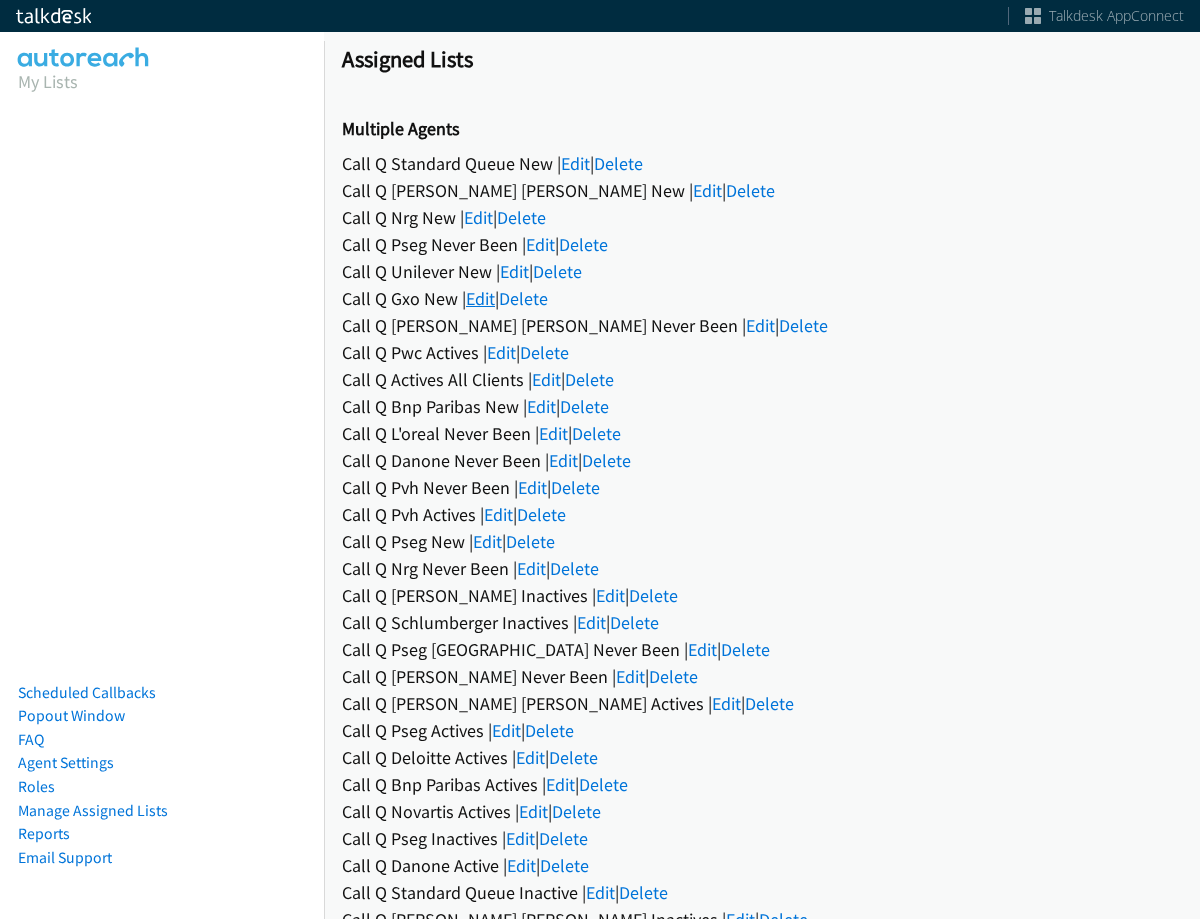 scroll, scrollTop: 0, scrollLeft: 0, axis: both 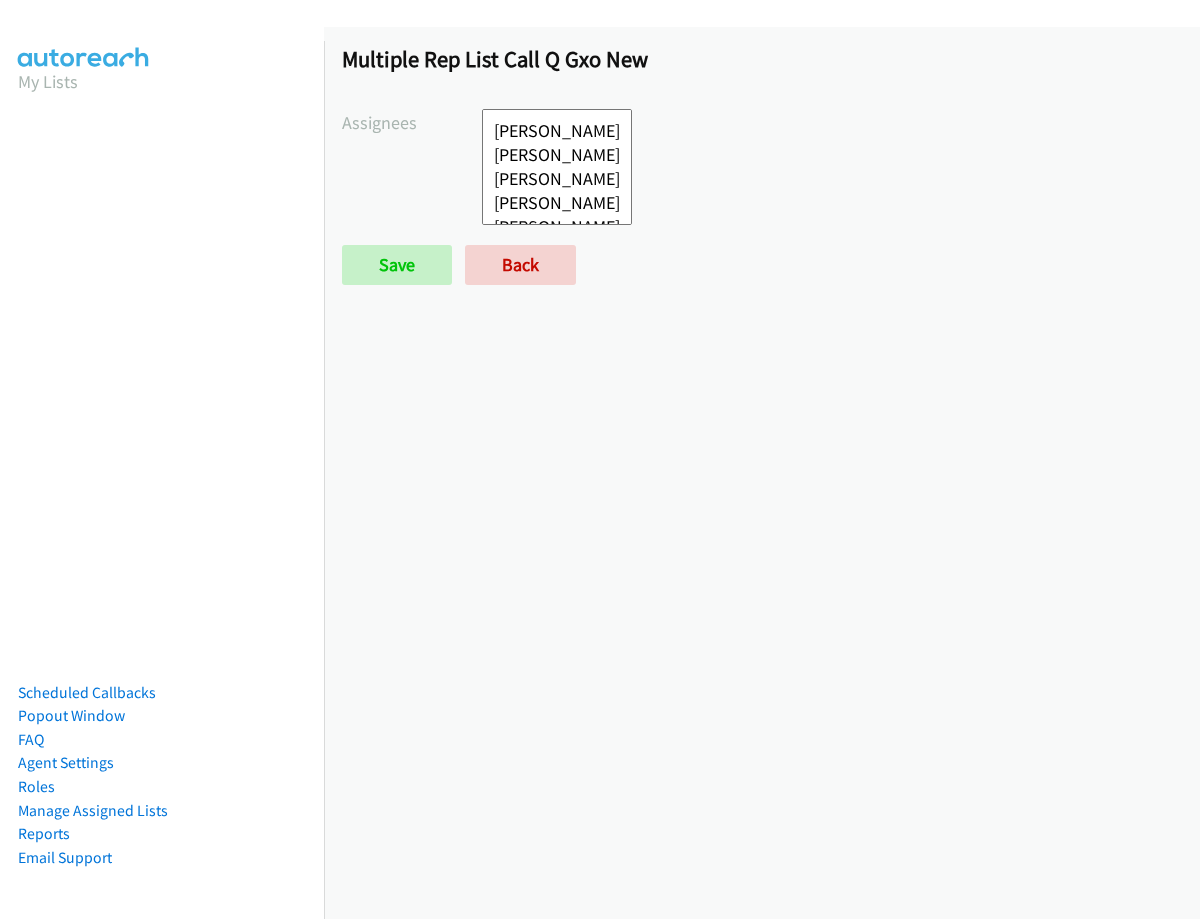 select 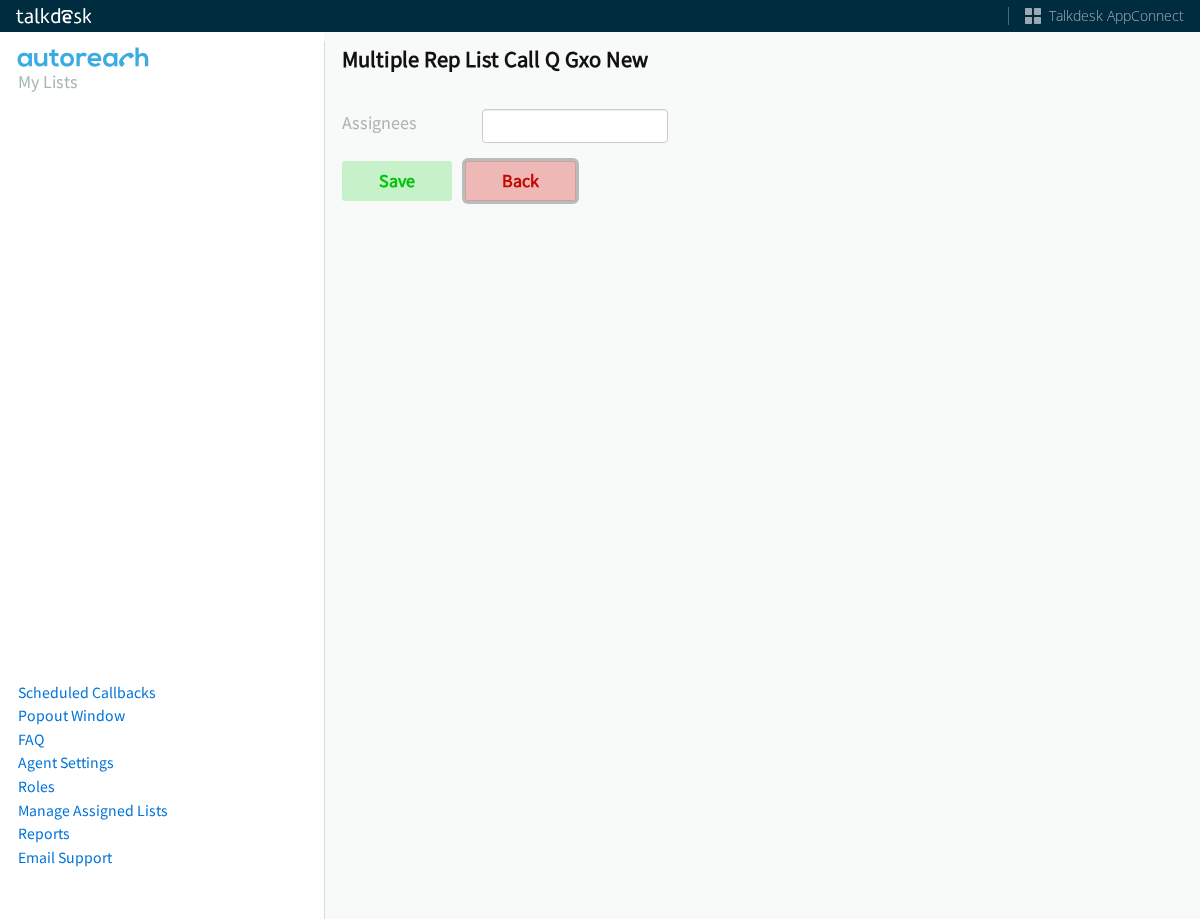 click on "Back" at bounding box center [520, 181] 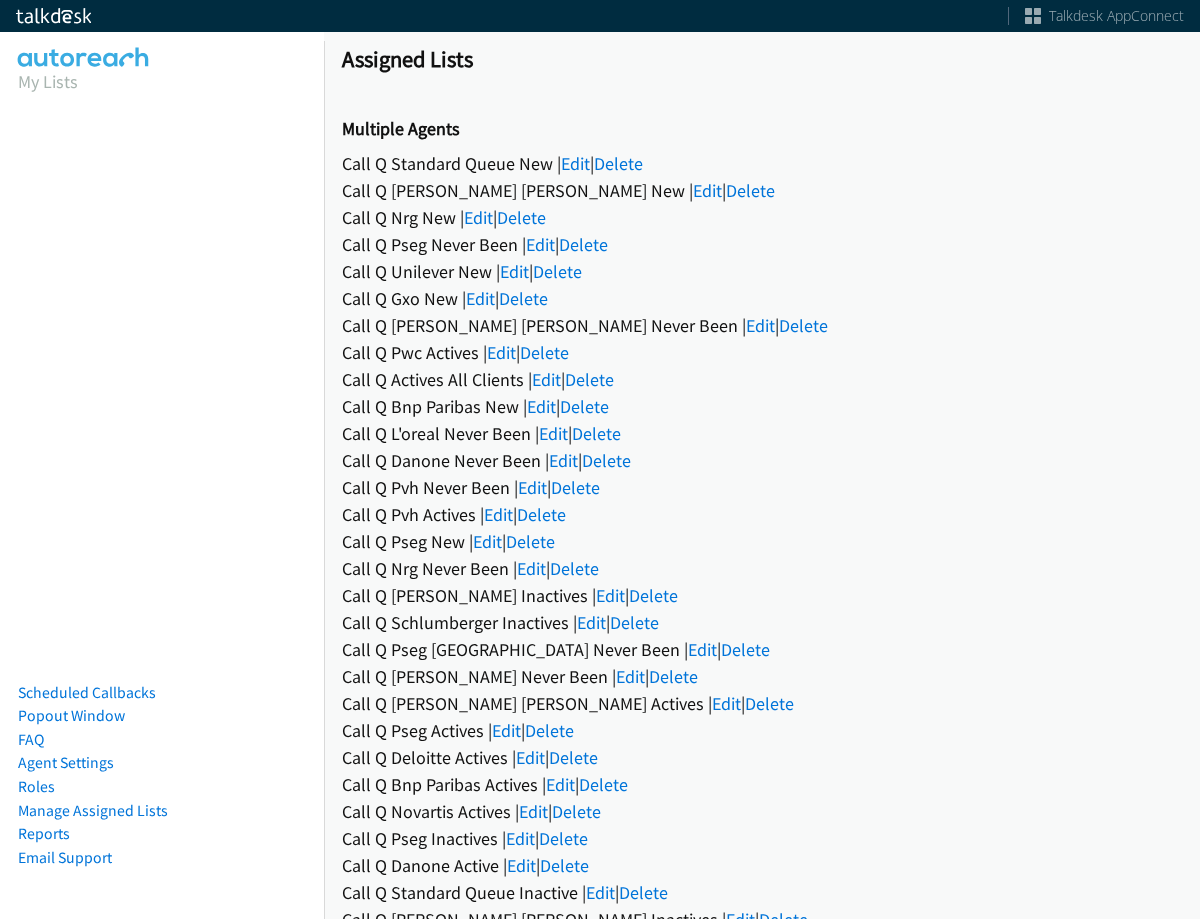 scroll, scrollTop: 0, scrollLeft: 0, axis: both 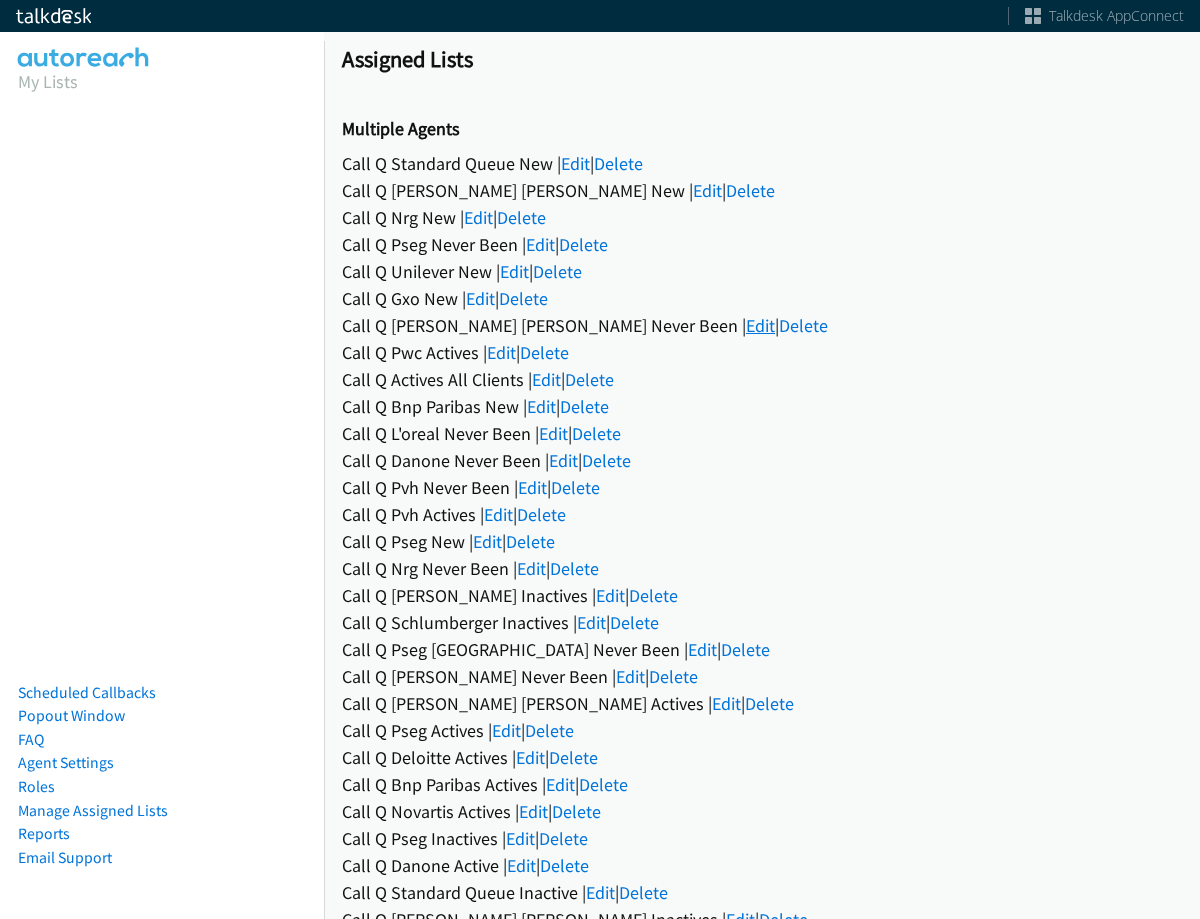 click on "Edit" at bounding box center [760, 325] 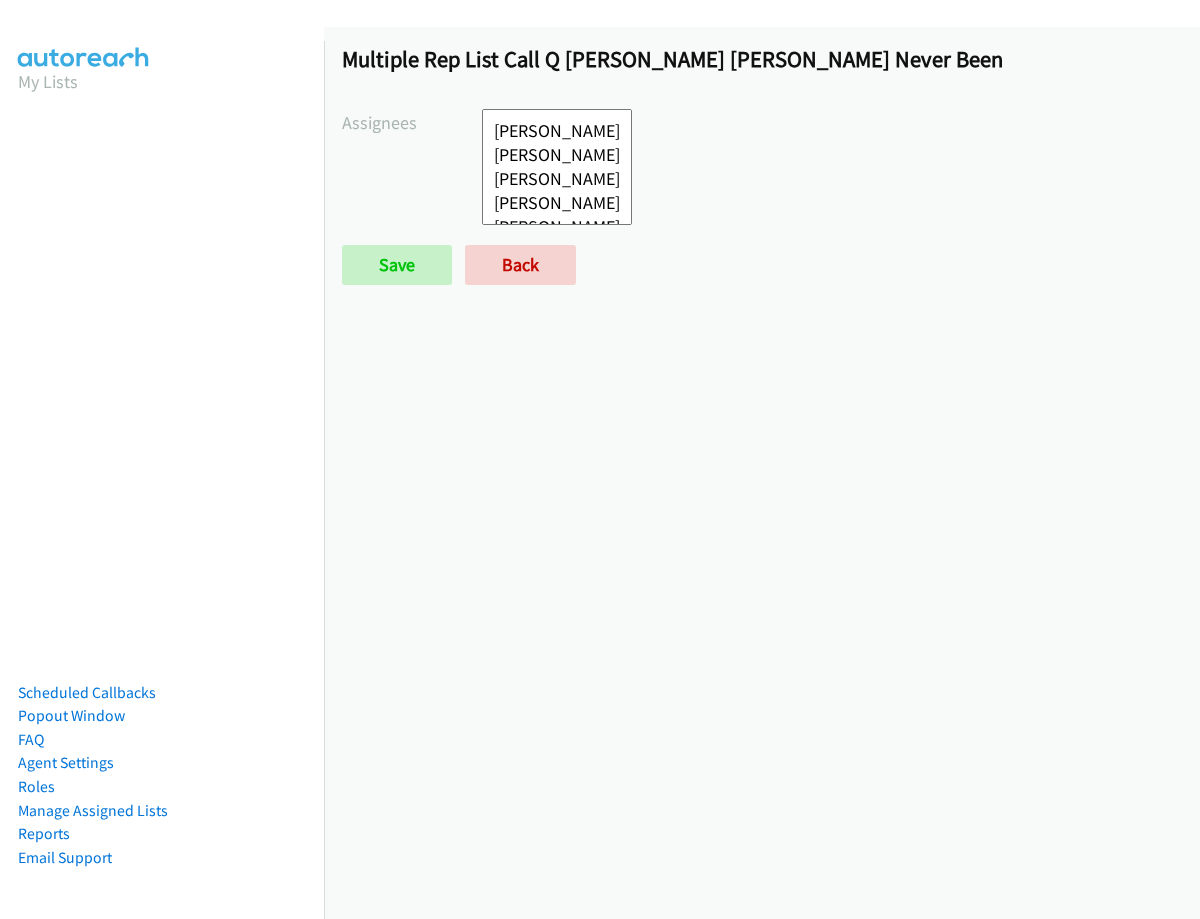 select 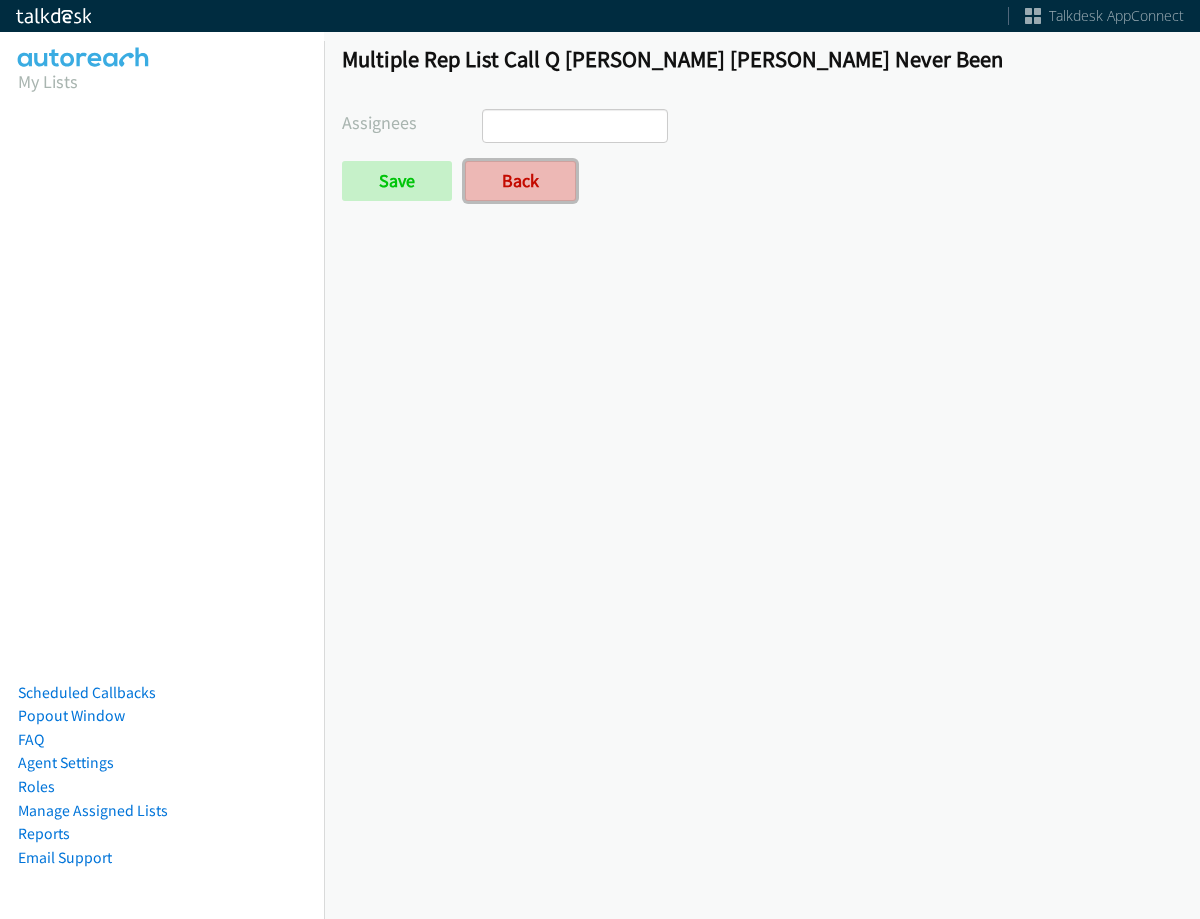 click on "Back" at bounding box center [520, 181] 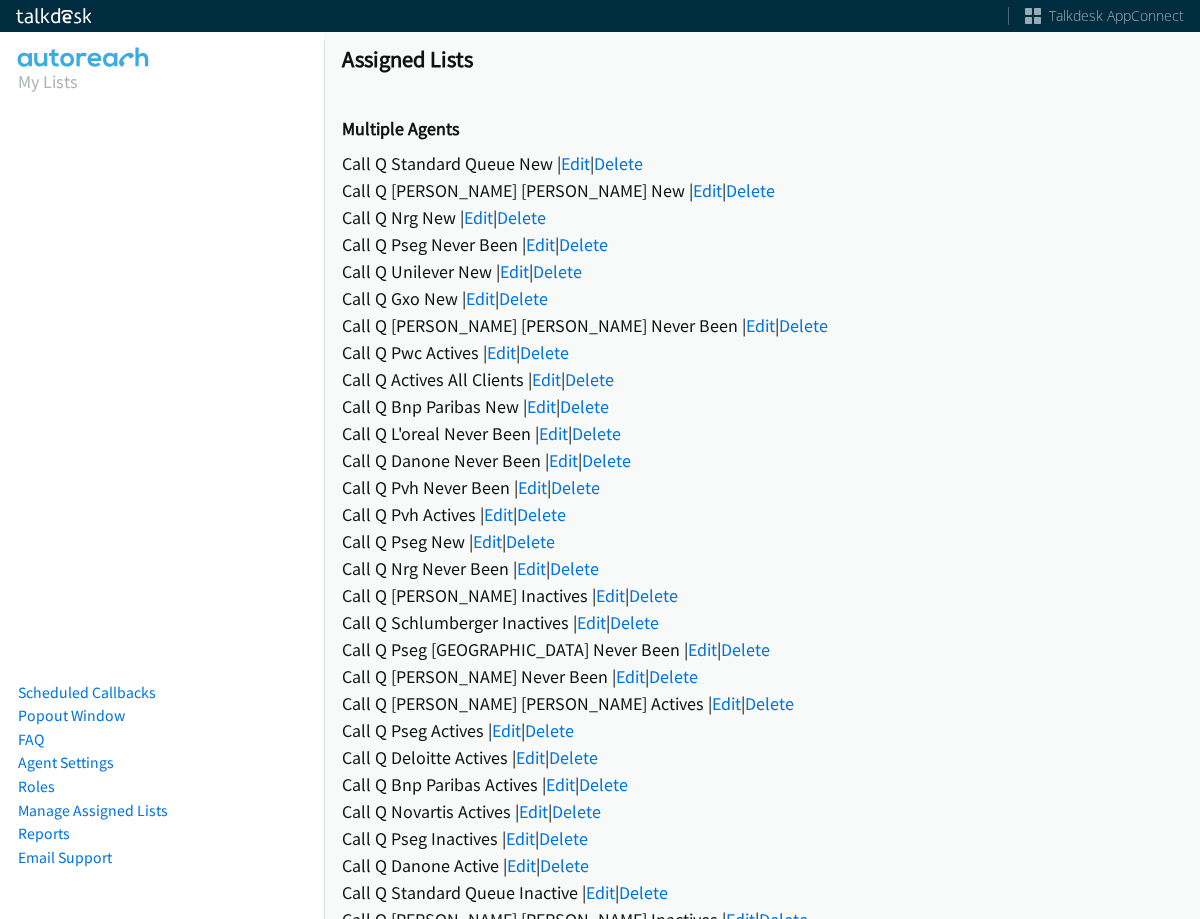 scroll, scrollTop: 0, scrollLeft: 0, axis: both 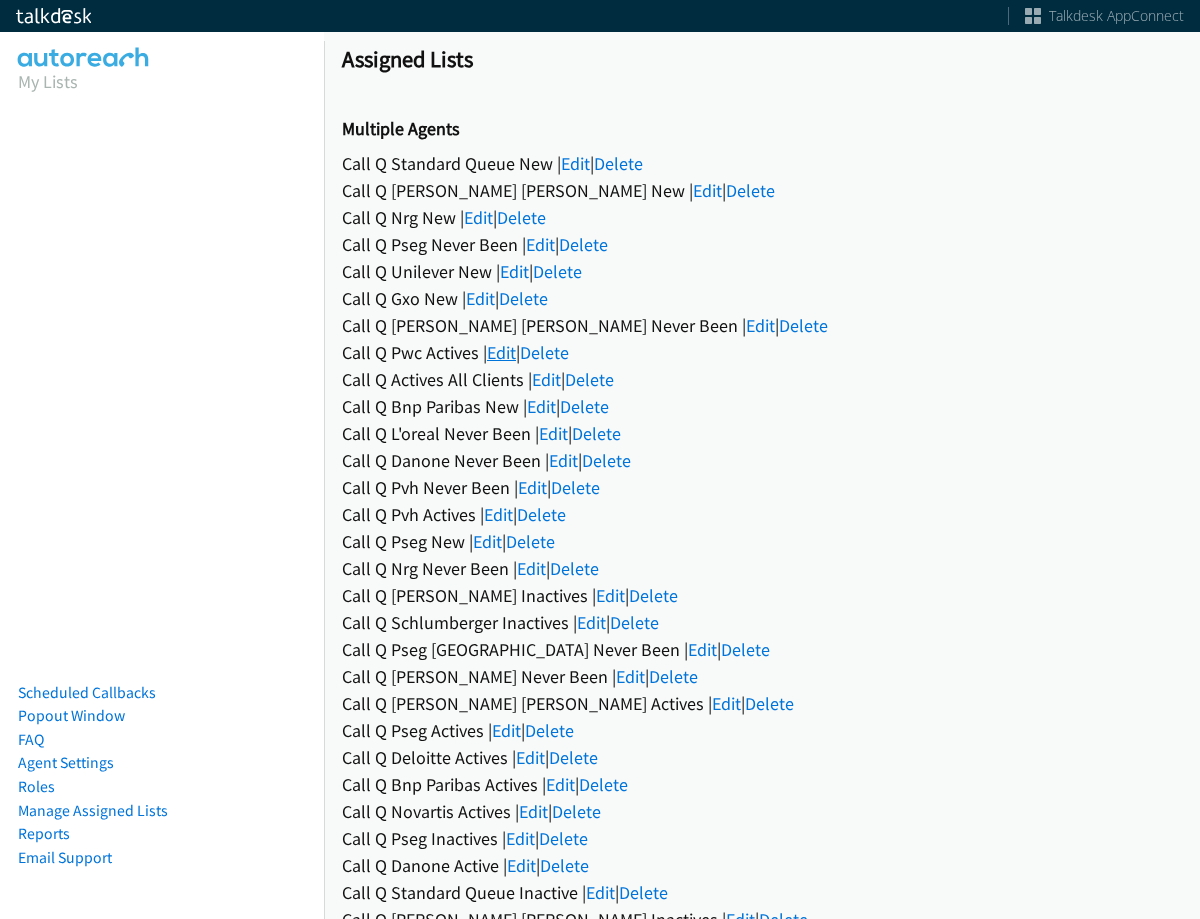 click on "Edit" at bounding box center [501, 352] 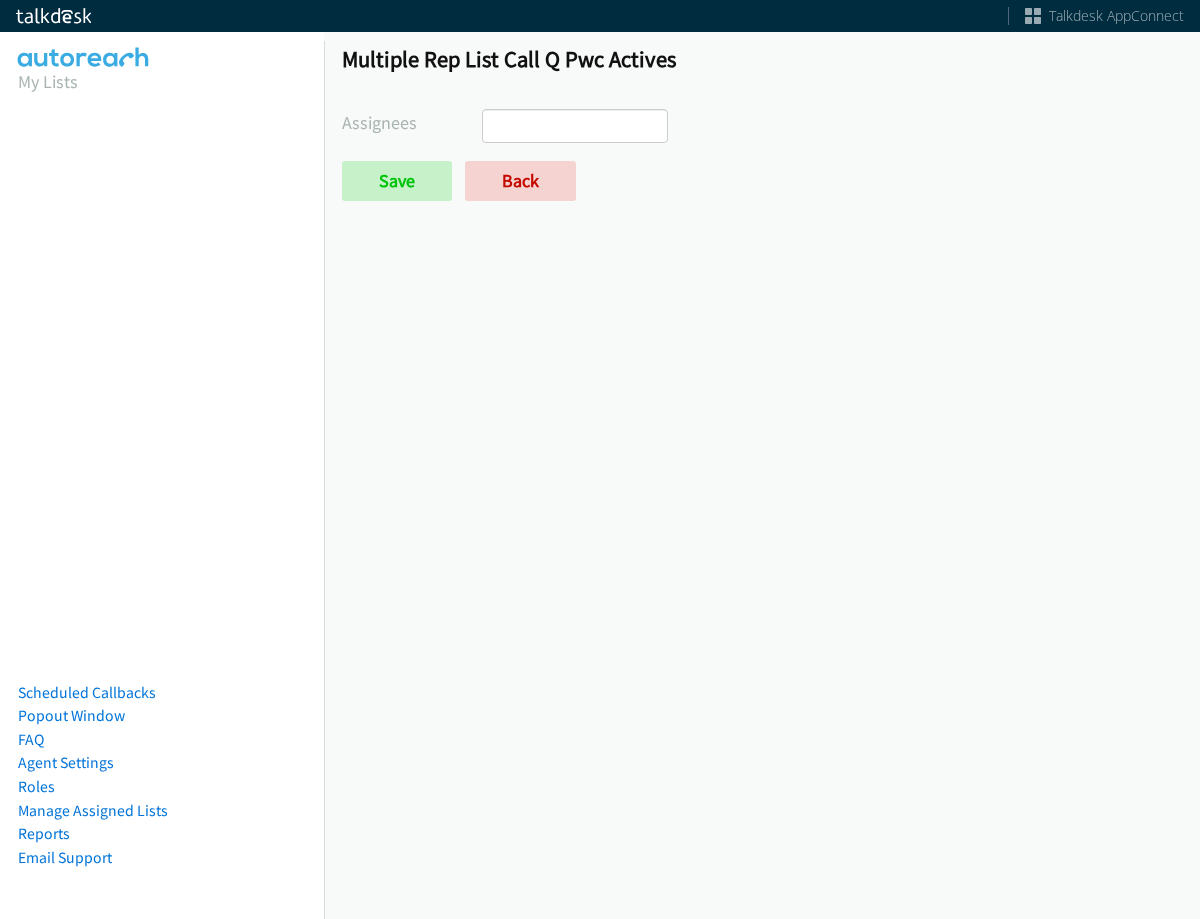 select 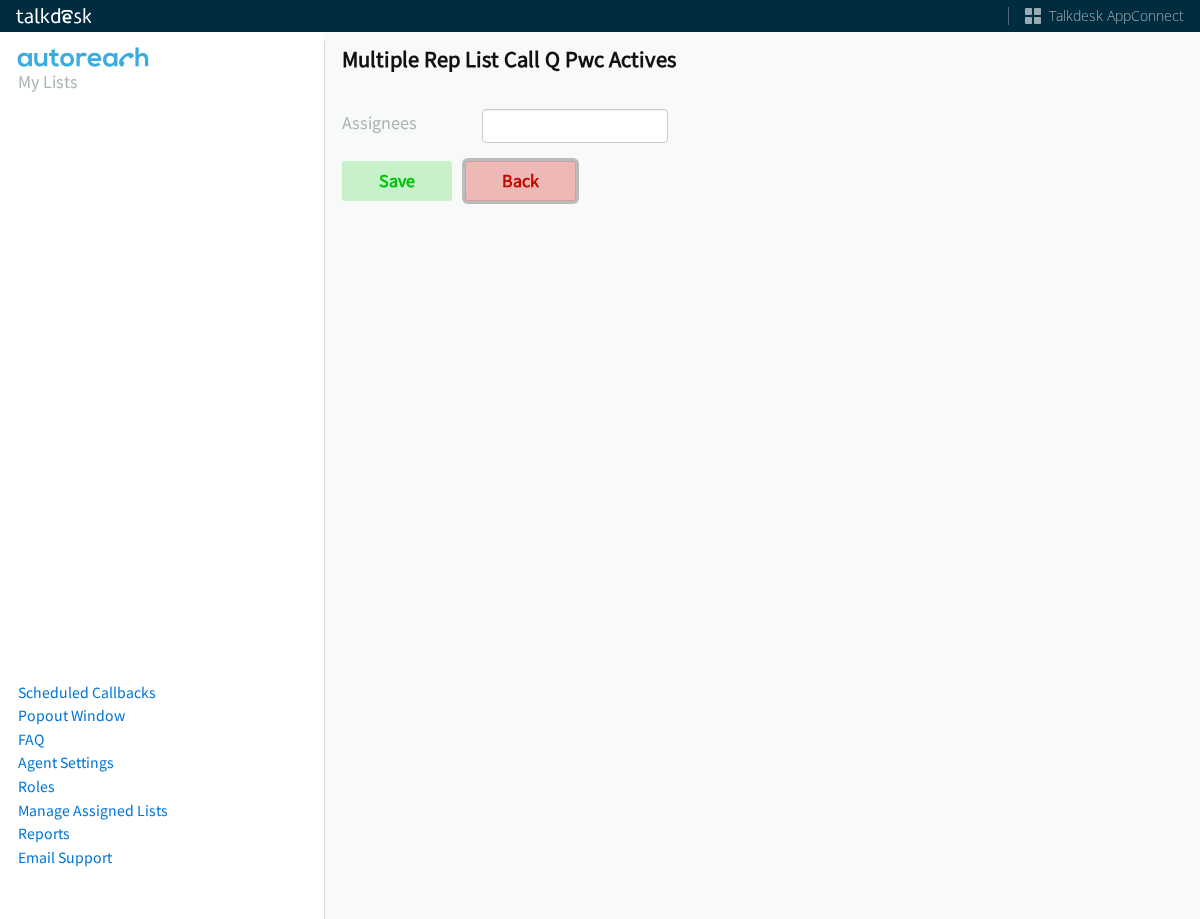 click on "Back" at bounding box center (520, 181) 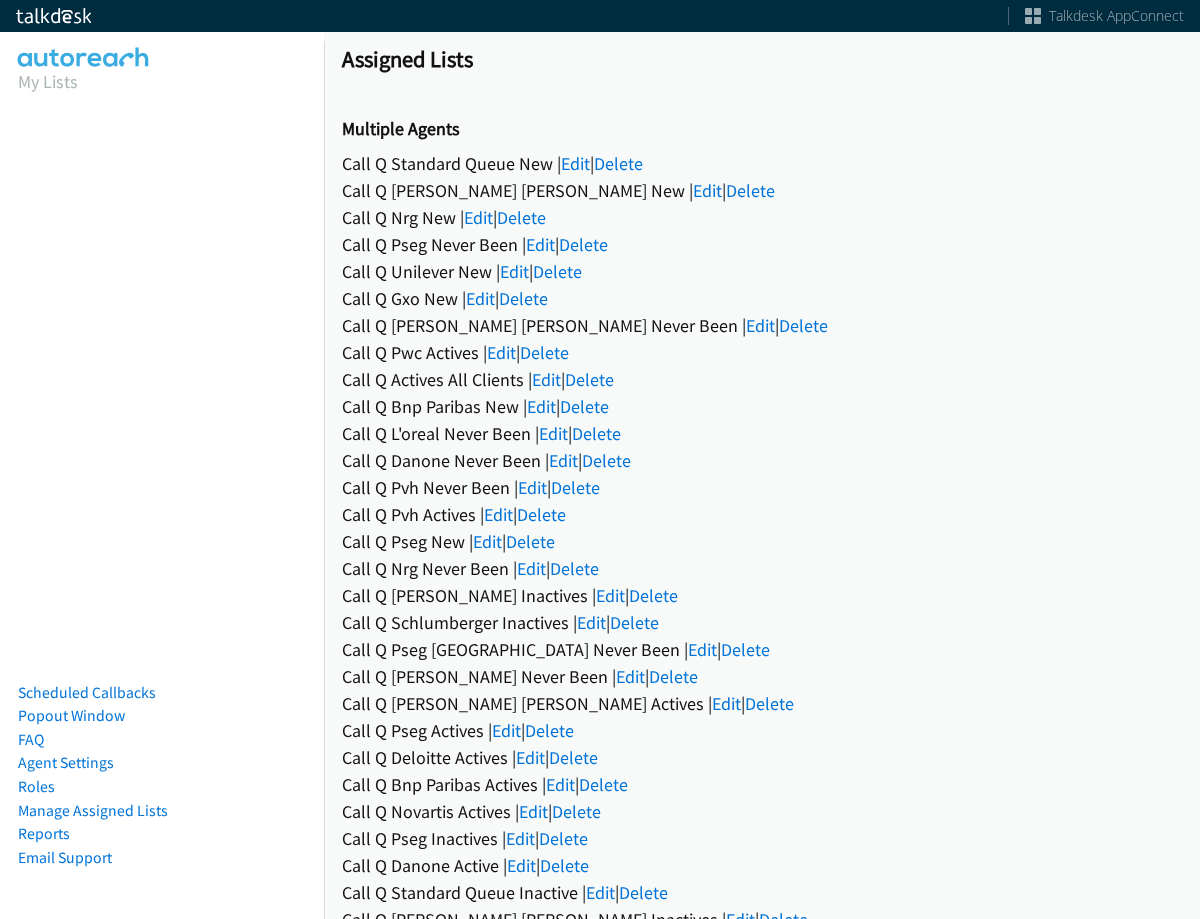 scroll, scrollTop: 0, scrollLeft: 0, axis: both 